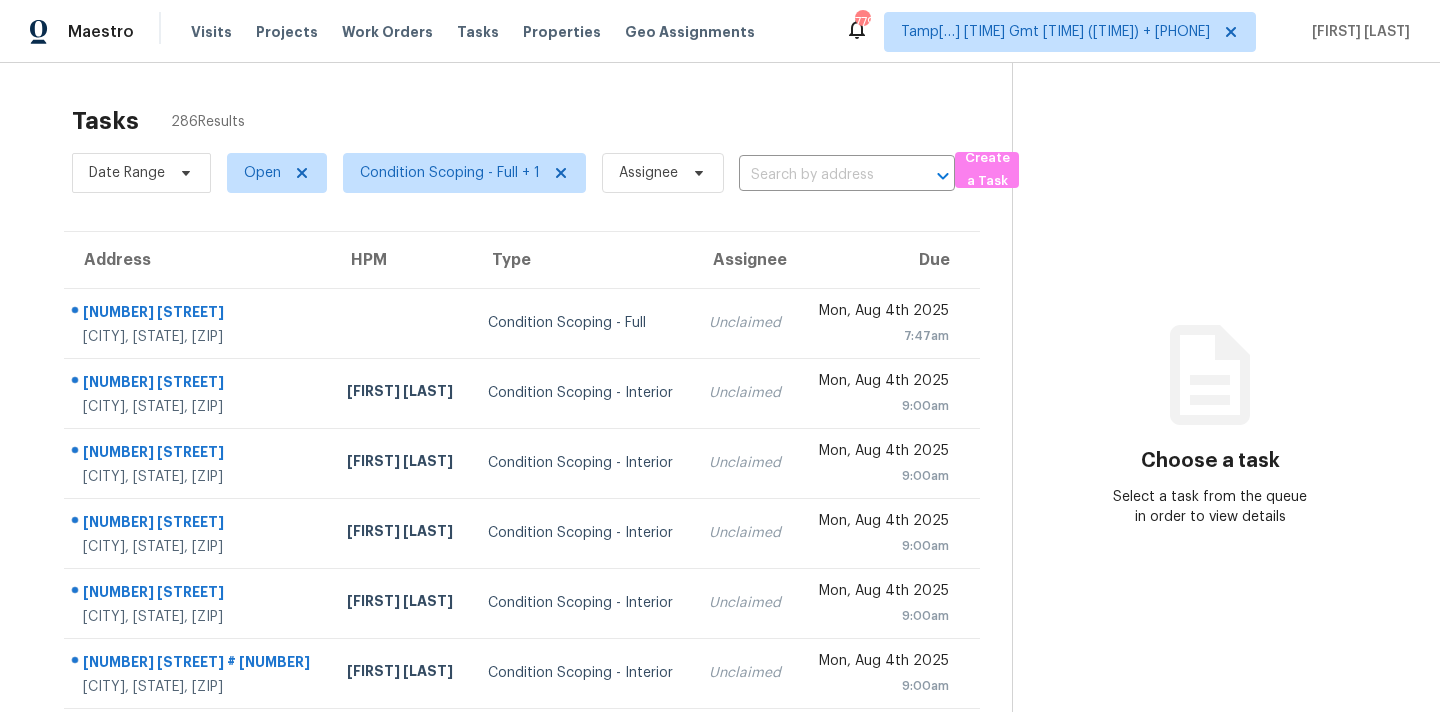 scroll, scrollTop: 0, scrollLeft: 0, axis: both 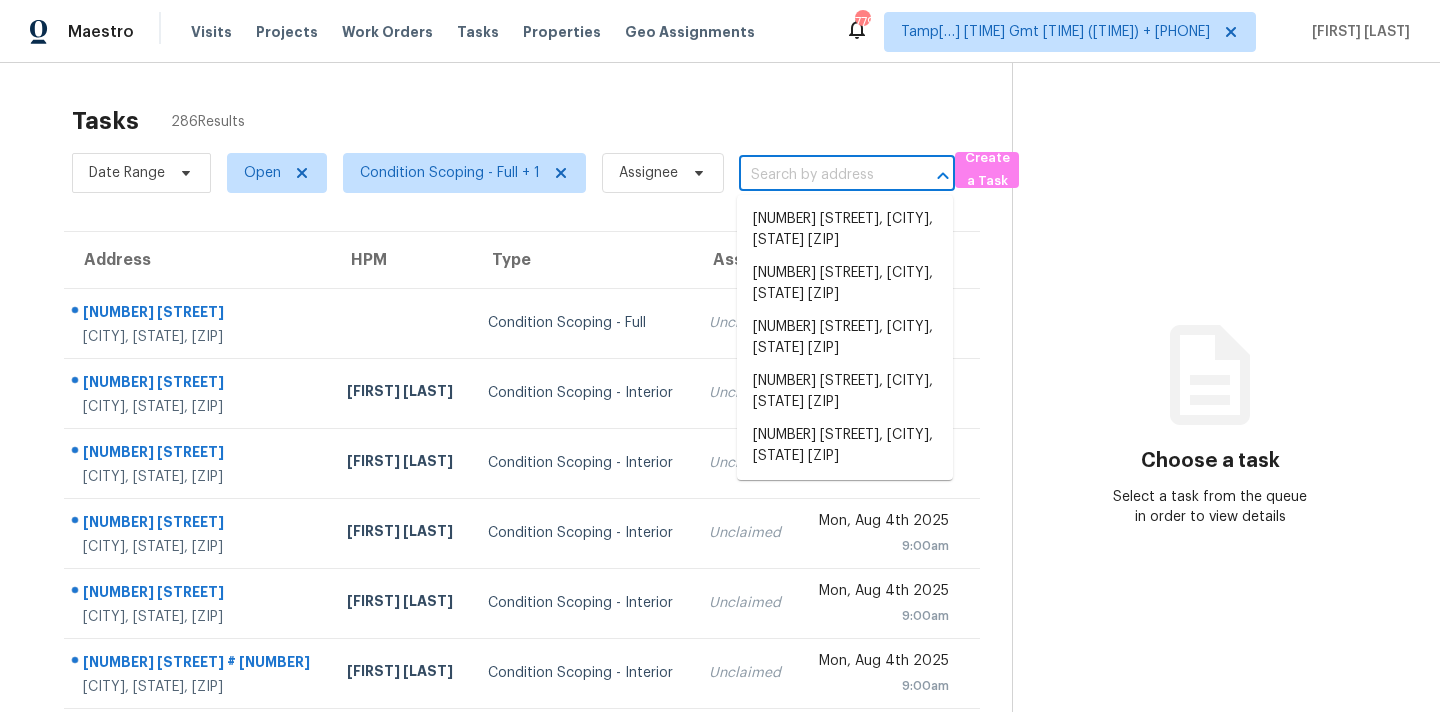 click at bounding box center (819, 175) 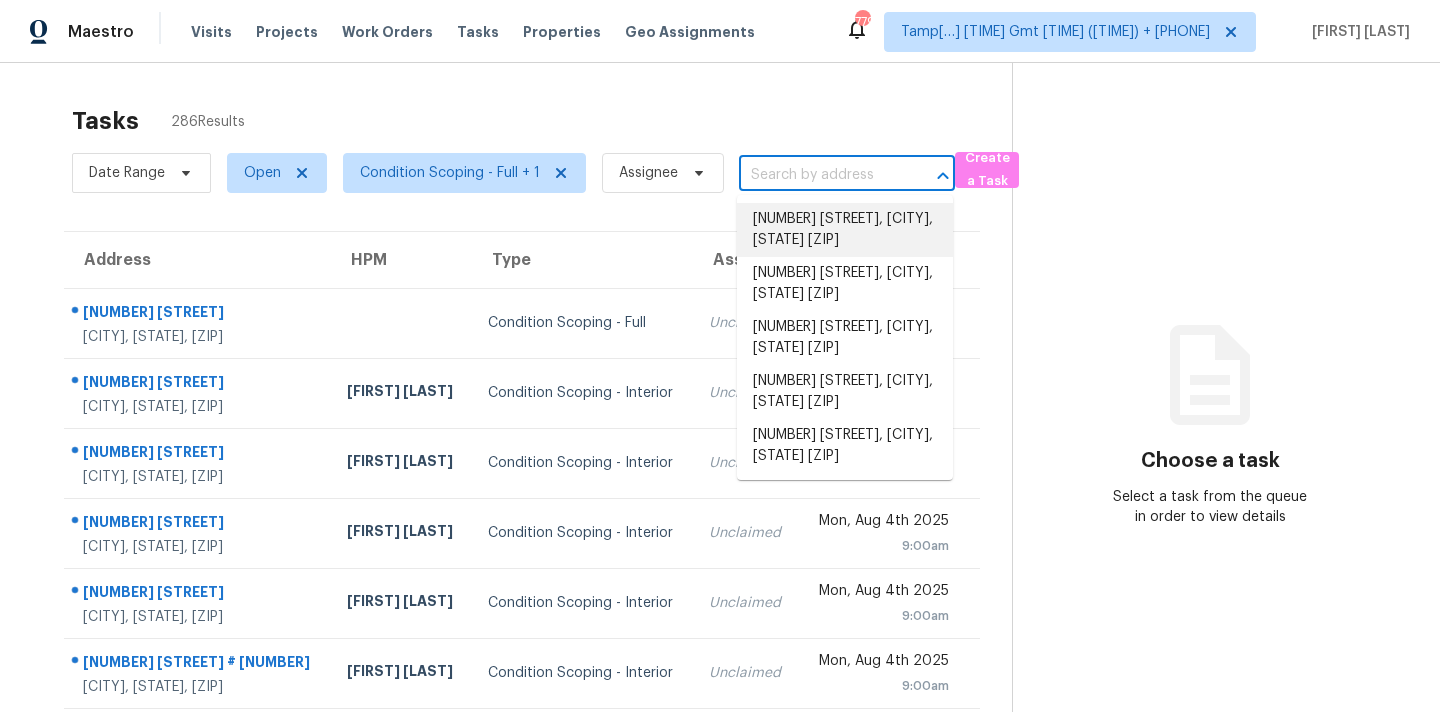 paste on "[NUMBER] [STREET], [CITY], [STATE] [ZIP]" 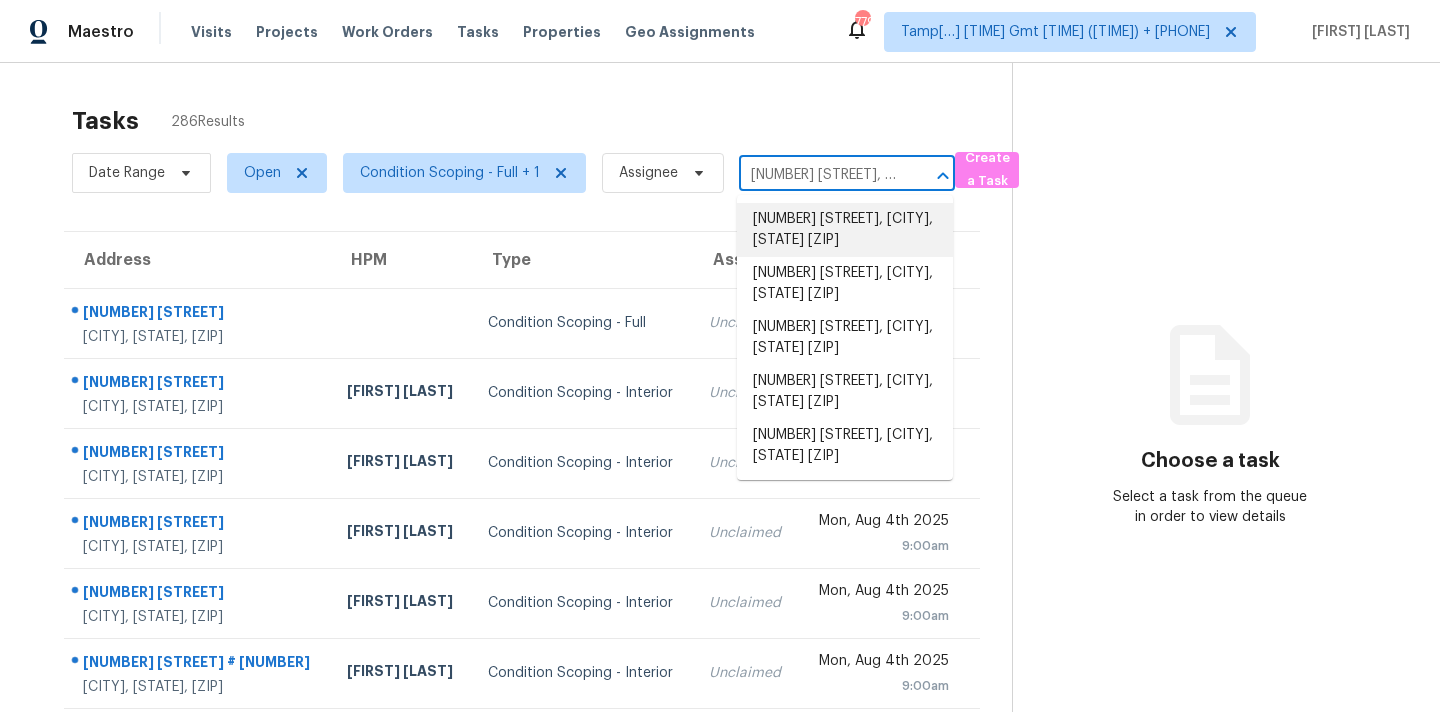 scroll, scrollTop: 0, scrollLeft: 84, axis: horizontal 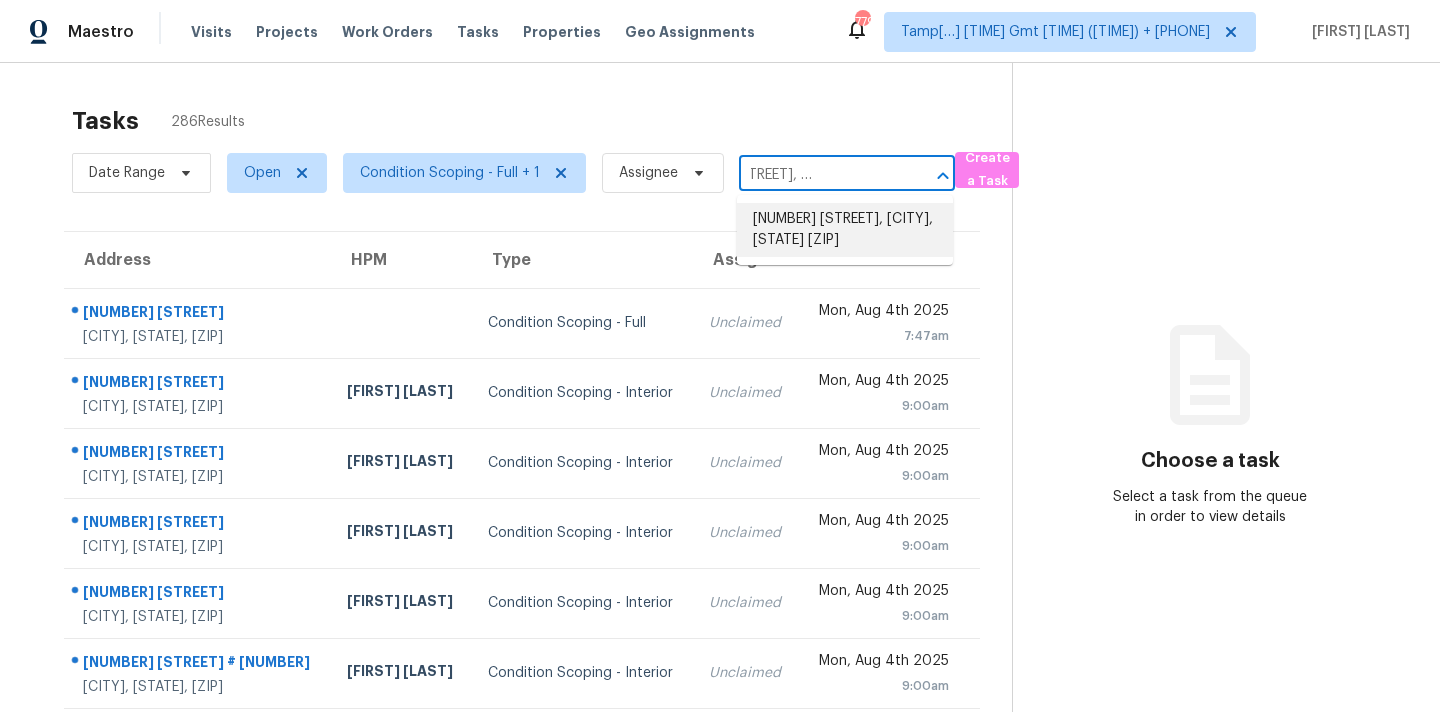 click on "[NUMBER] [STREET], [CITY], [STATE] [ZIP]" at bounding box center (845, 230) 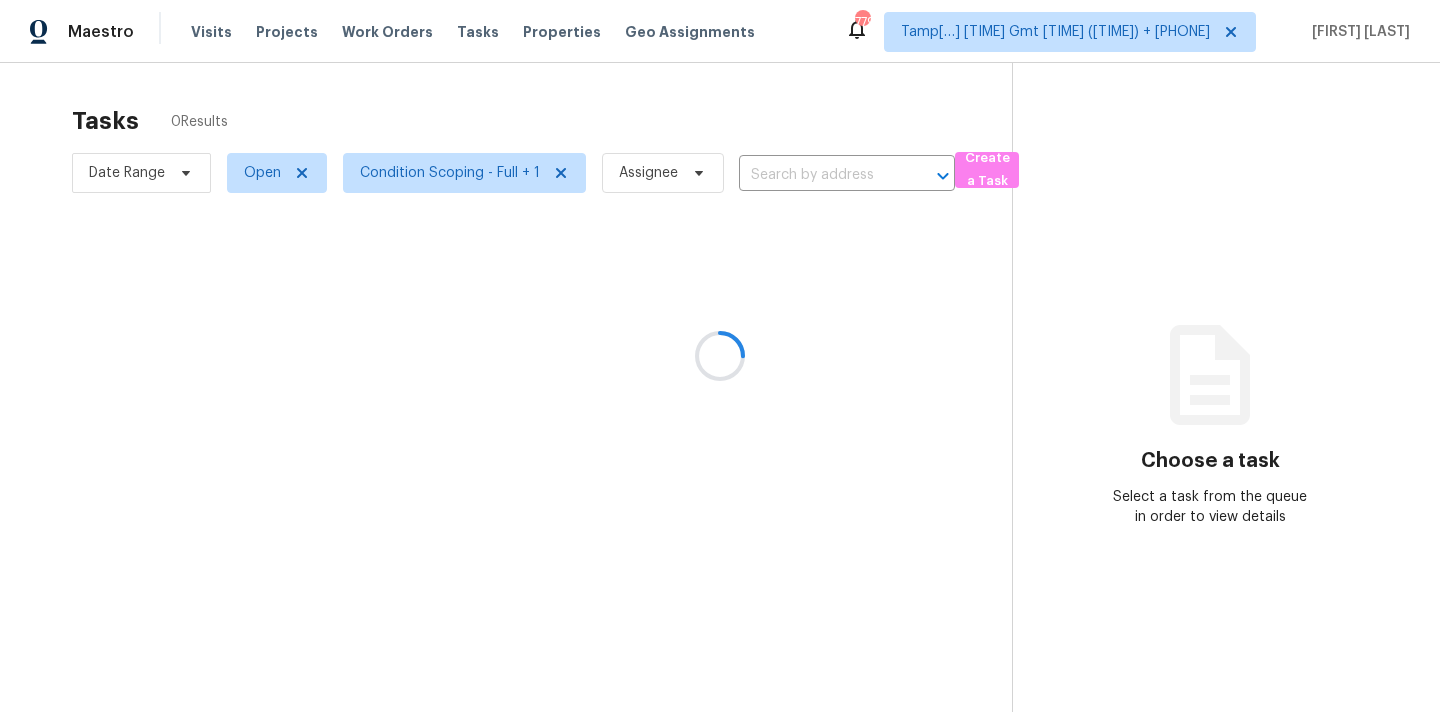 type on "[NUMBER] [STREET], [CITY], [STATE] [ZIP]" 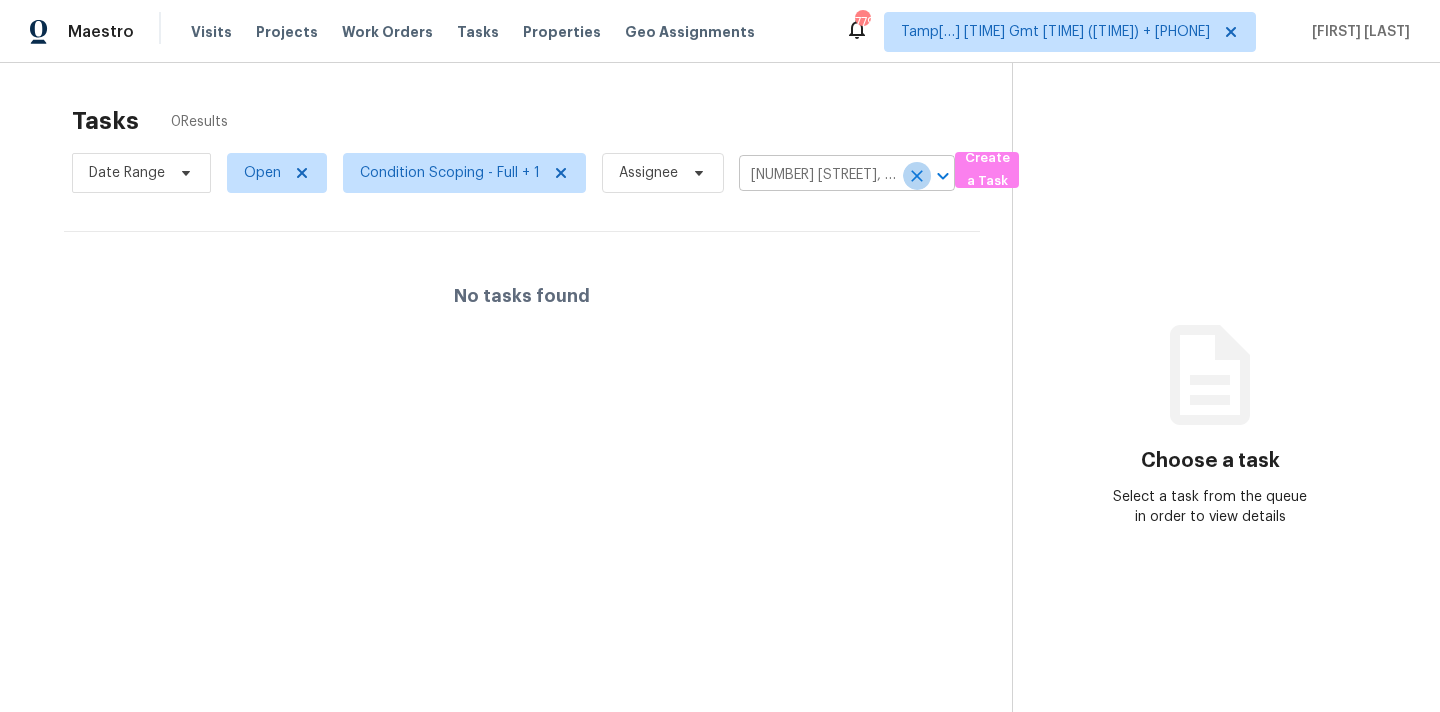 click 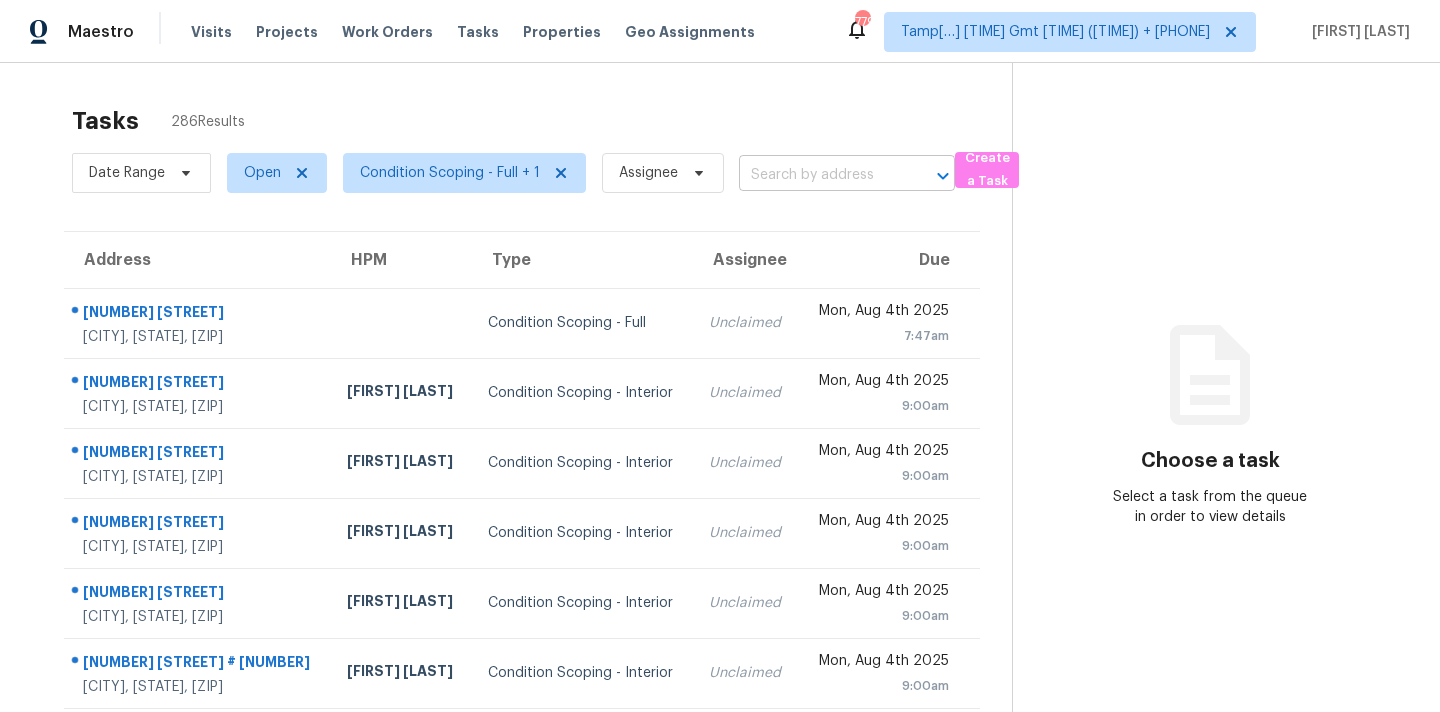 click at bounding box center (819, 175) 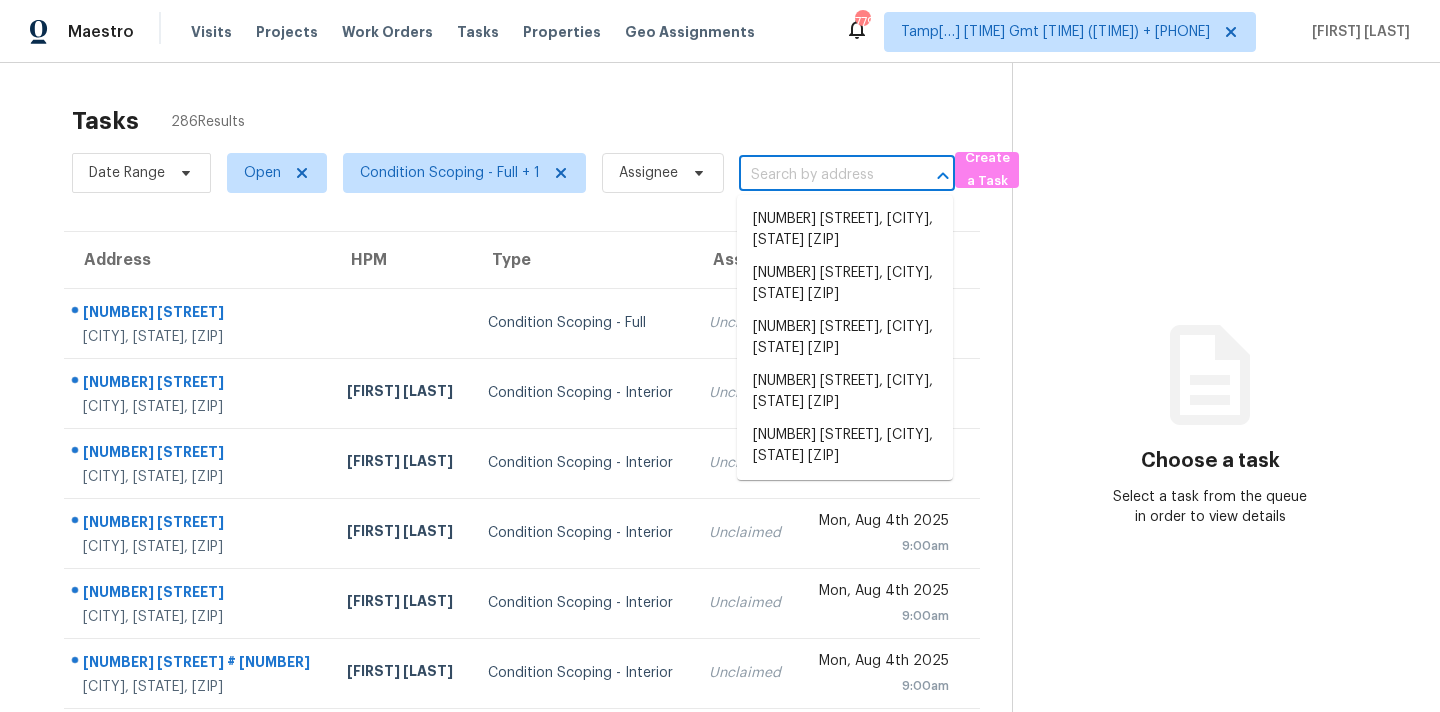 paste on "[NUMBER] [STREET], [CITY], [STATE] [ZIP]" 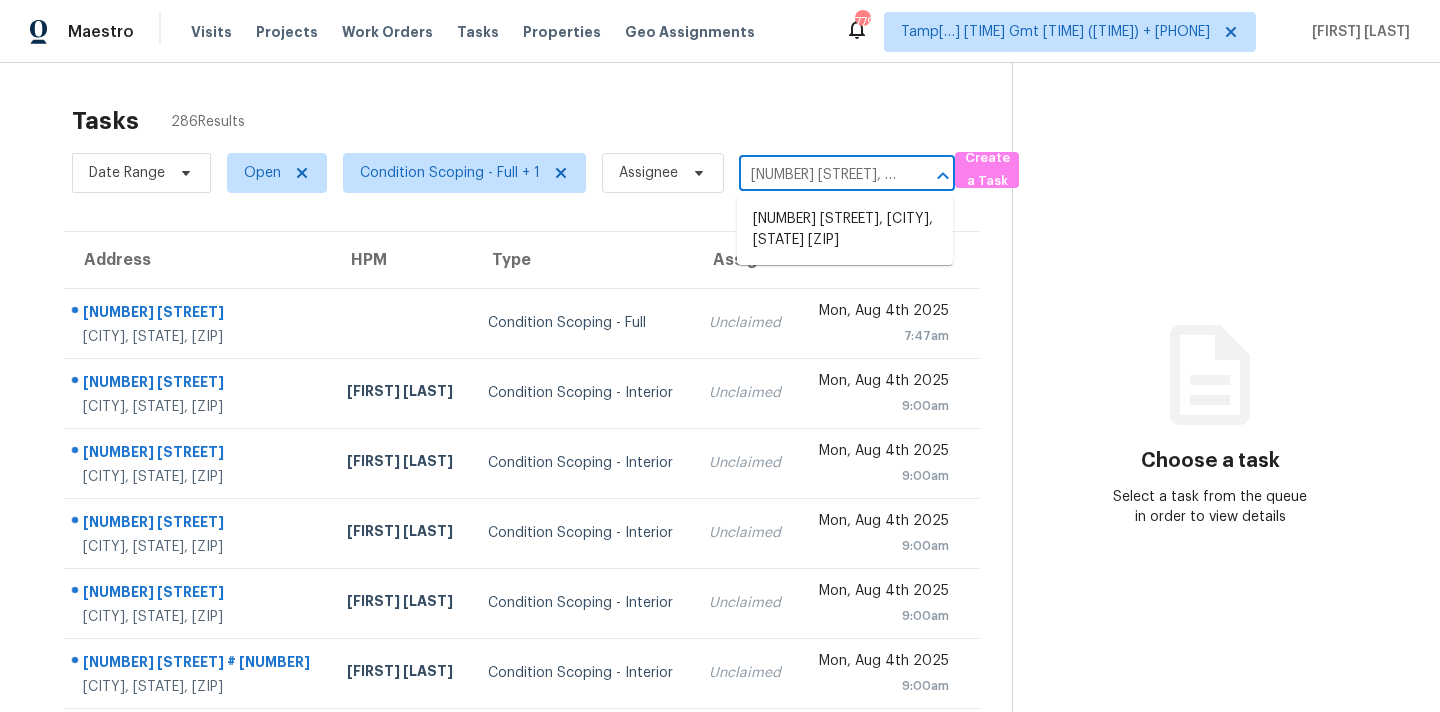 scroll, scrollTop: 0, scrollLeft: 84, axis: horizontal 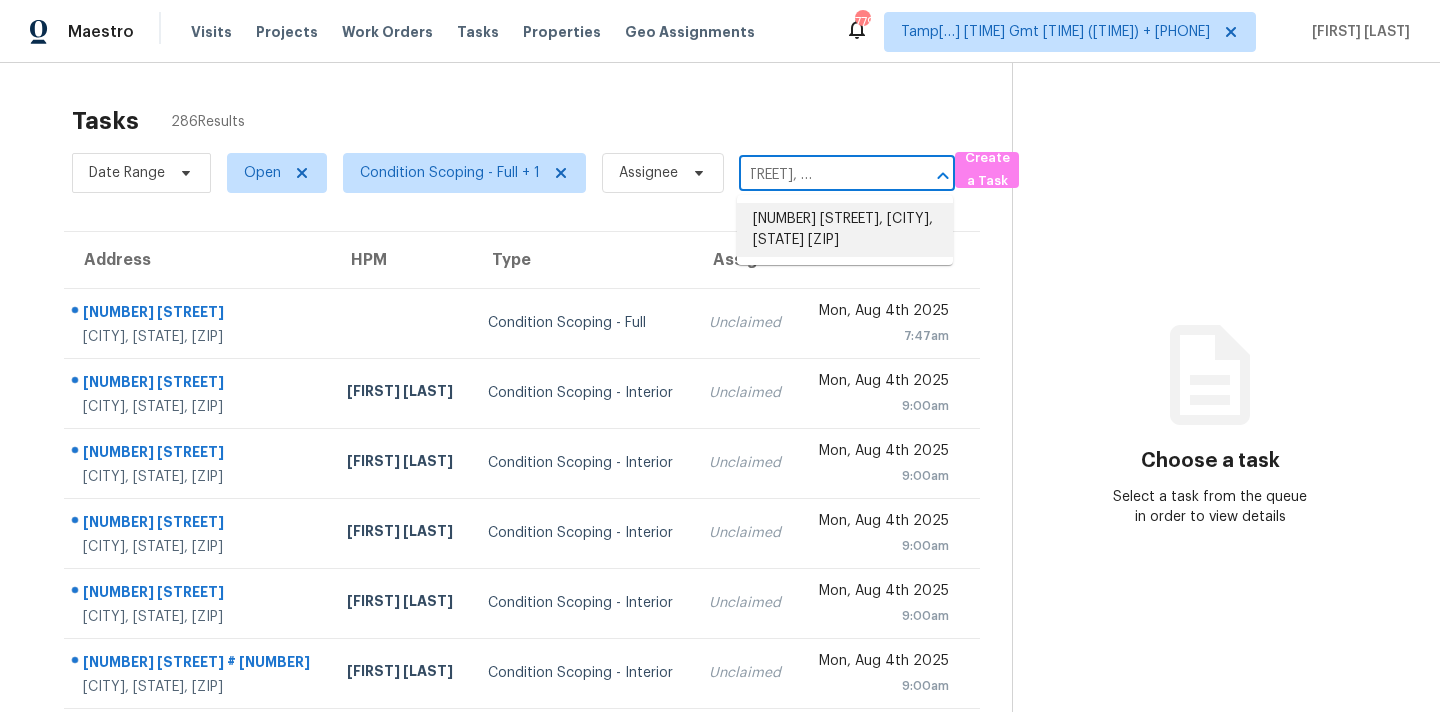 click on "[NUMBER] [STREET], [CITY], [STATE] [ZIP]" at bounding box center (845, 230) 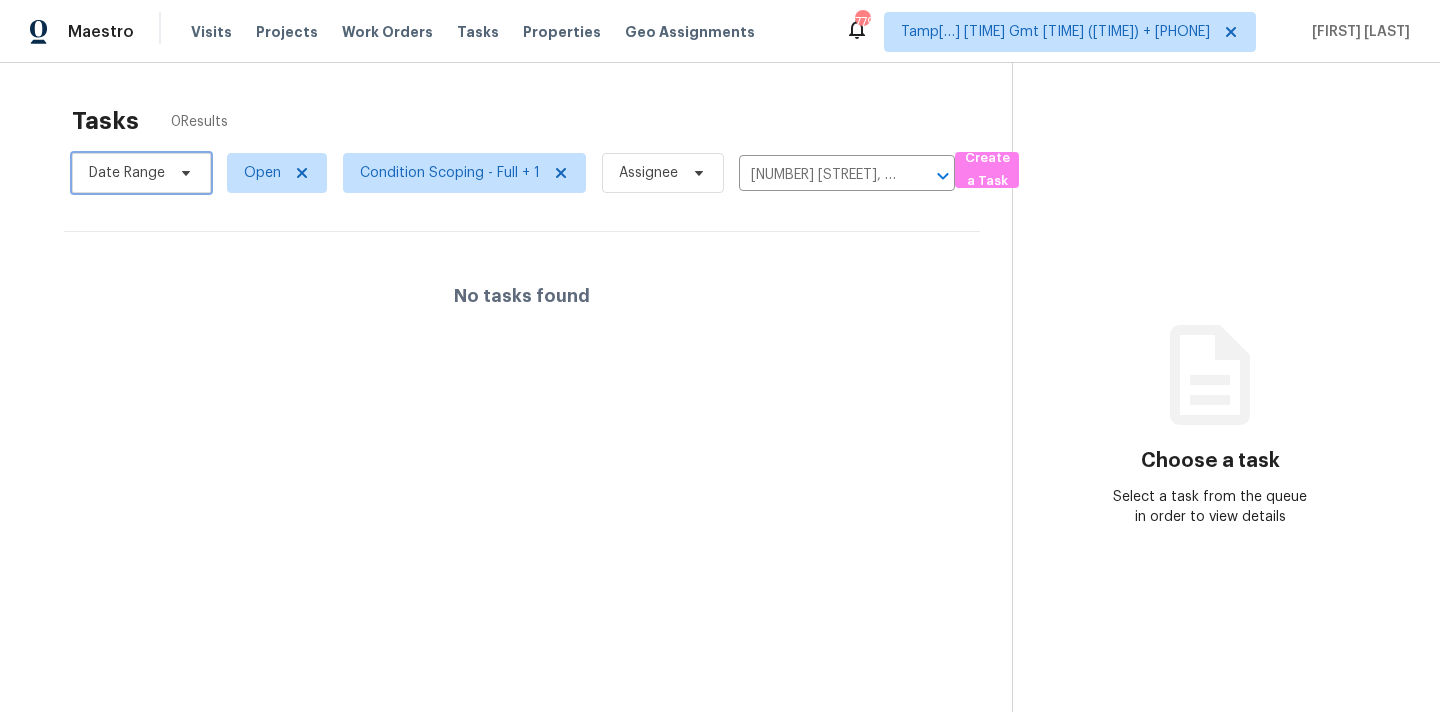 click on "Date Range" at bounding box center (141, 173) 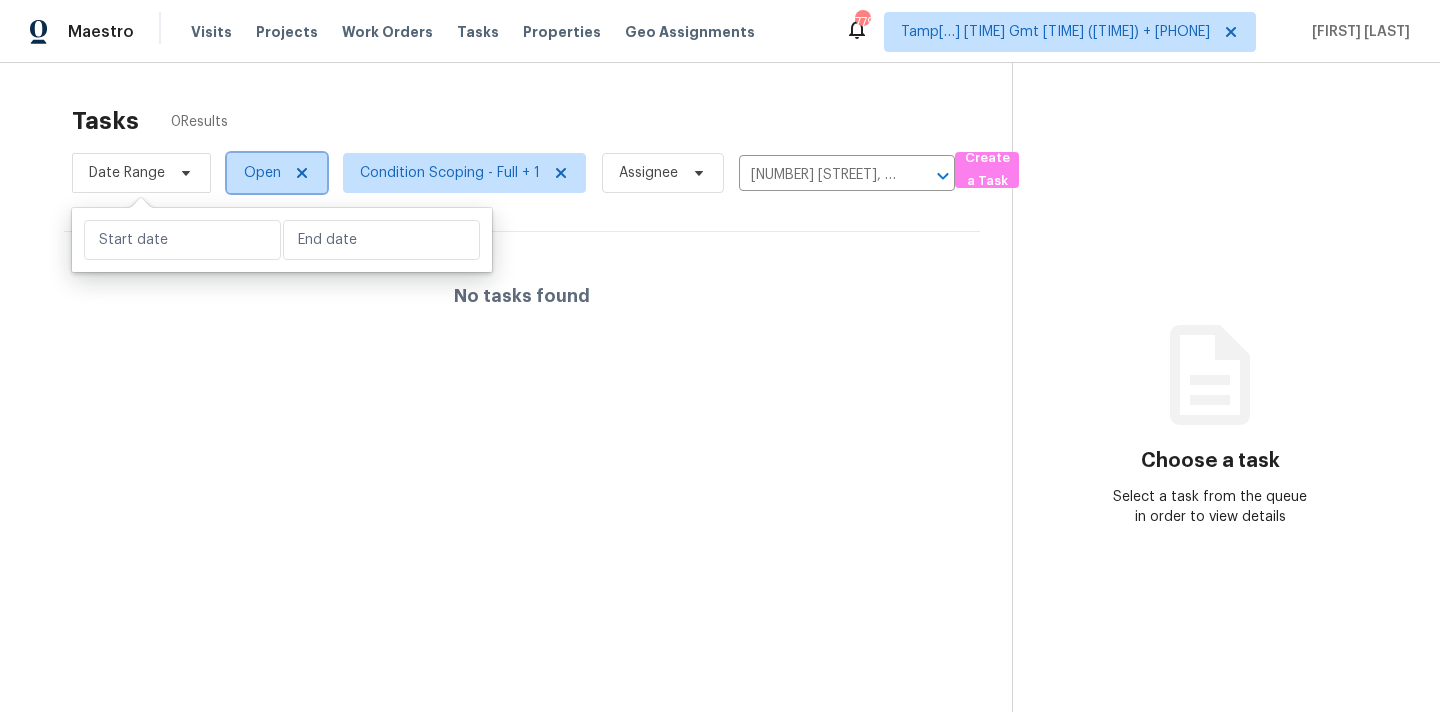 click on "Open" at bounding box center [262, 173] 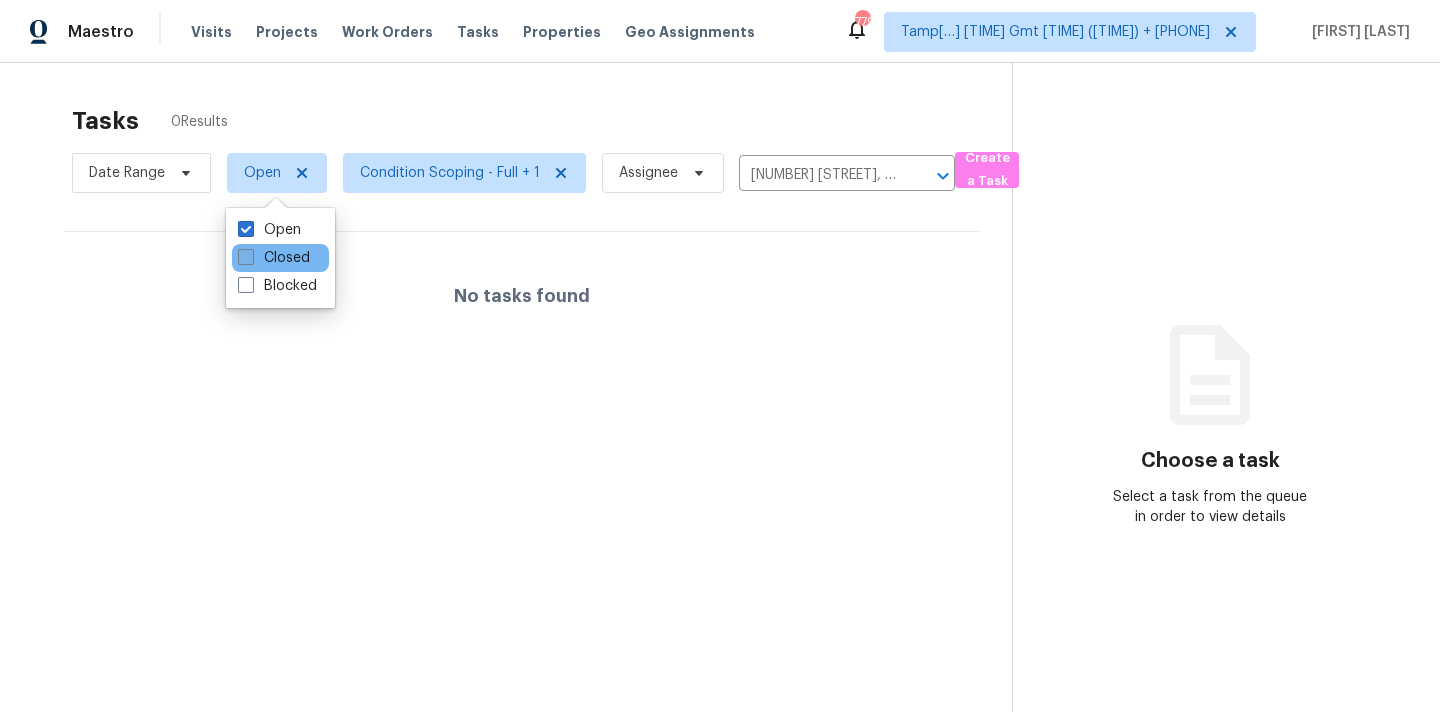click on "Closed" at bounding box center [274, 258] 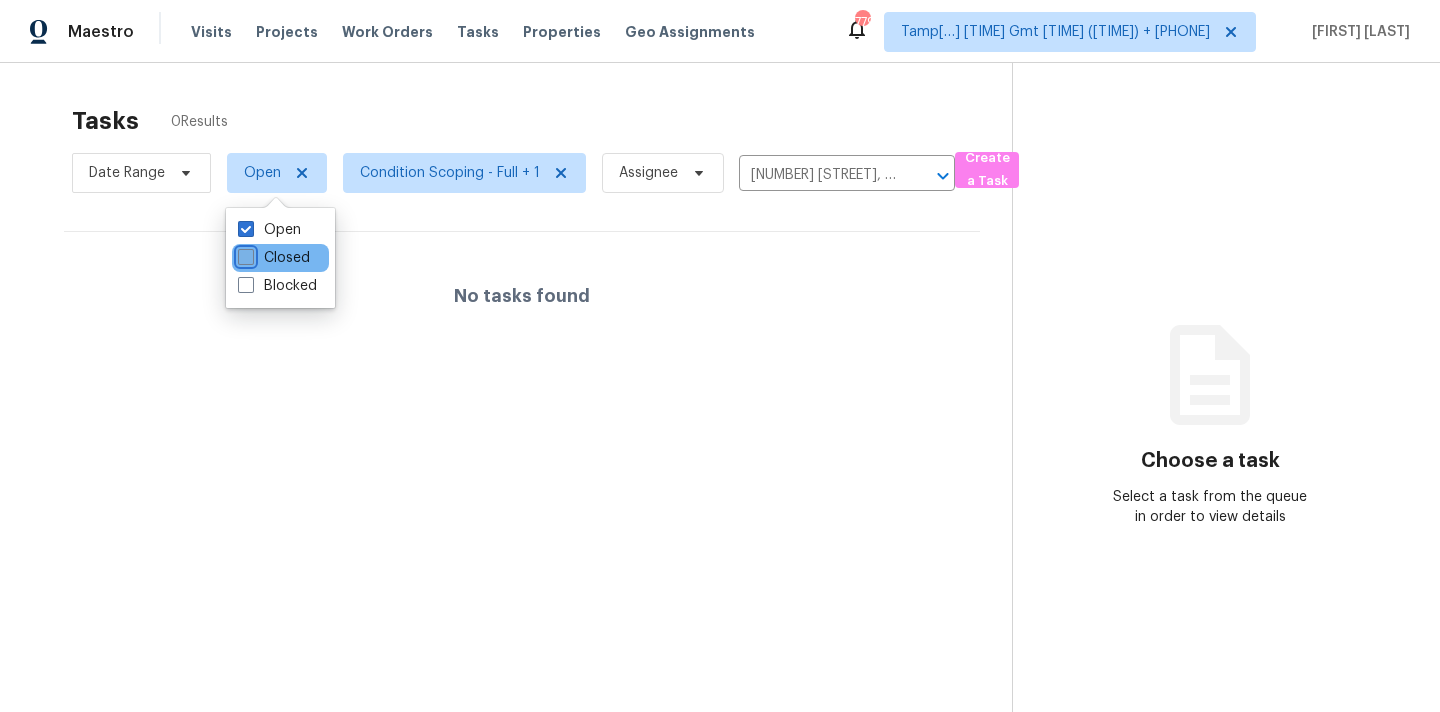 click on "Closed" at bounding box center [244, 254] 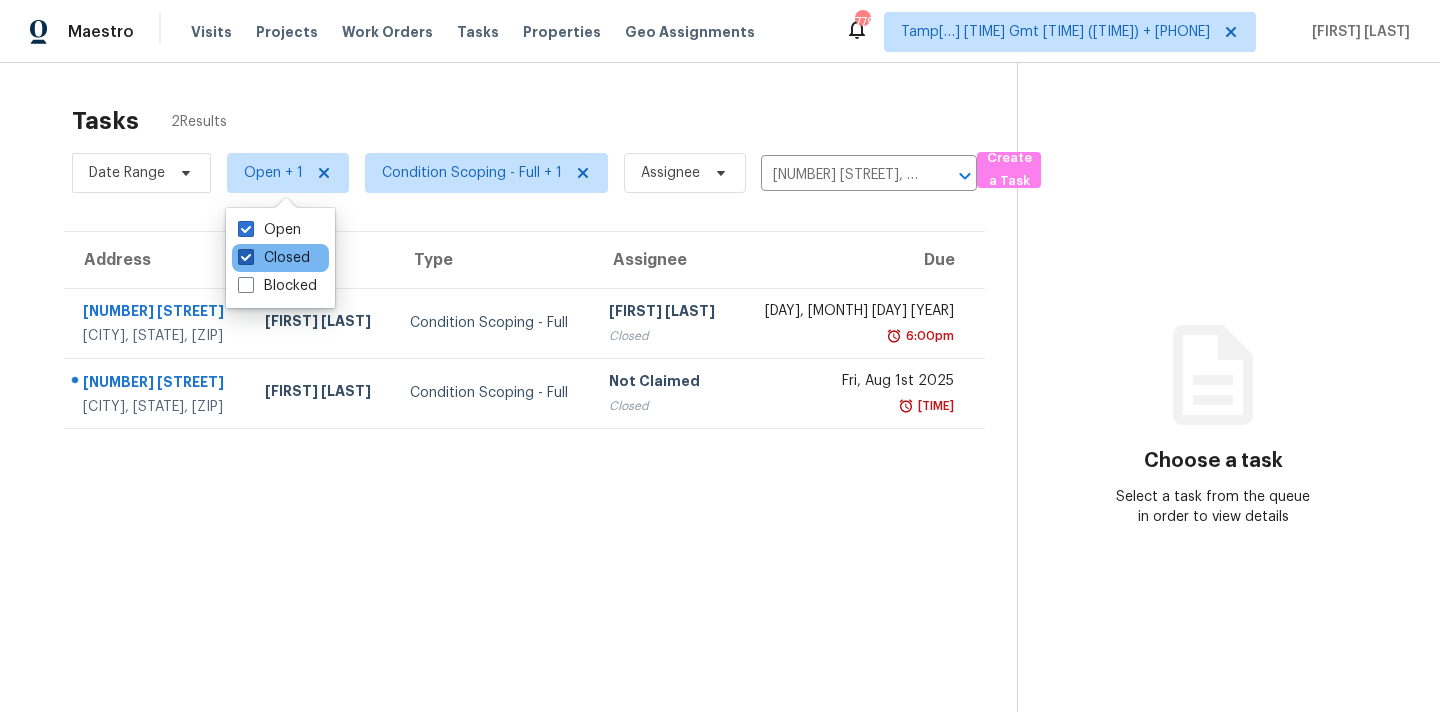 click on "Closed" at bounding box center (274, 258) 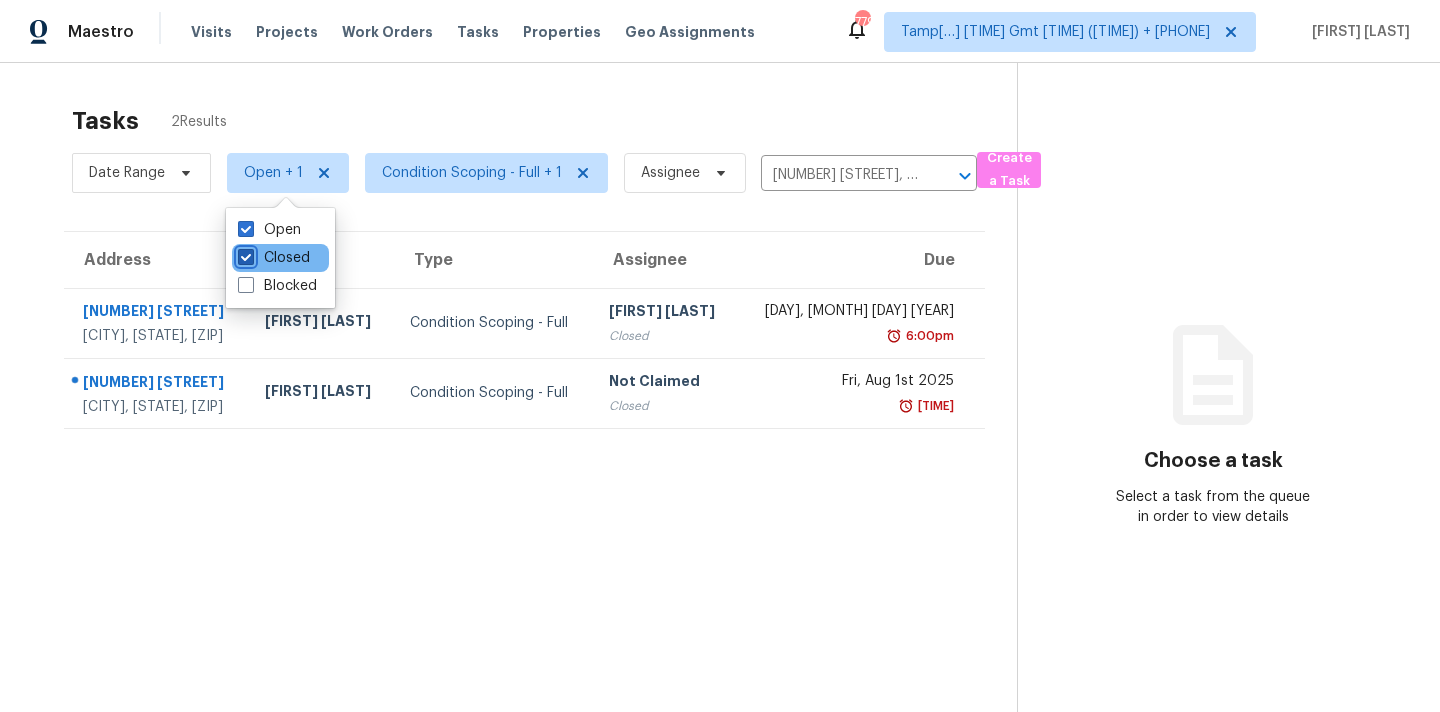 click on "Closed" at bounding box center [244, 254] 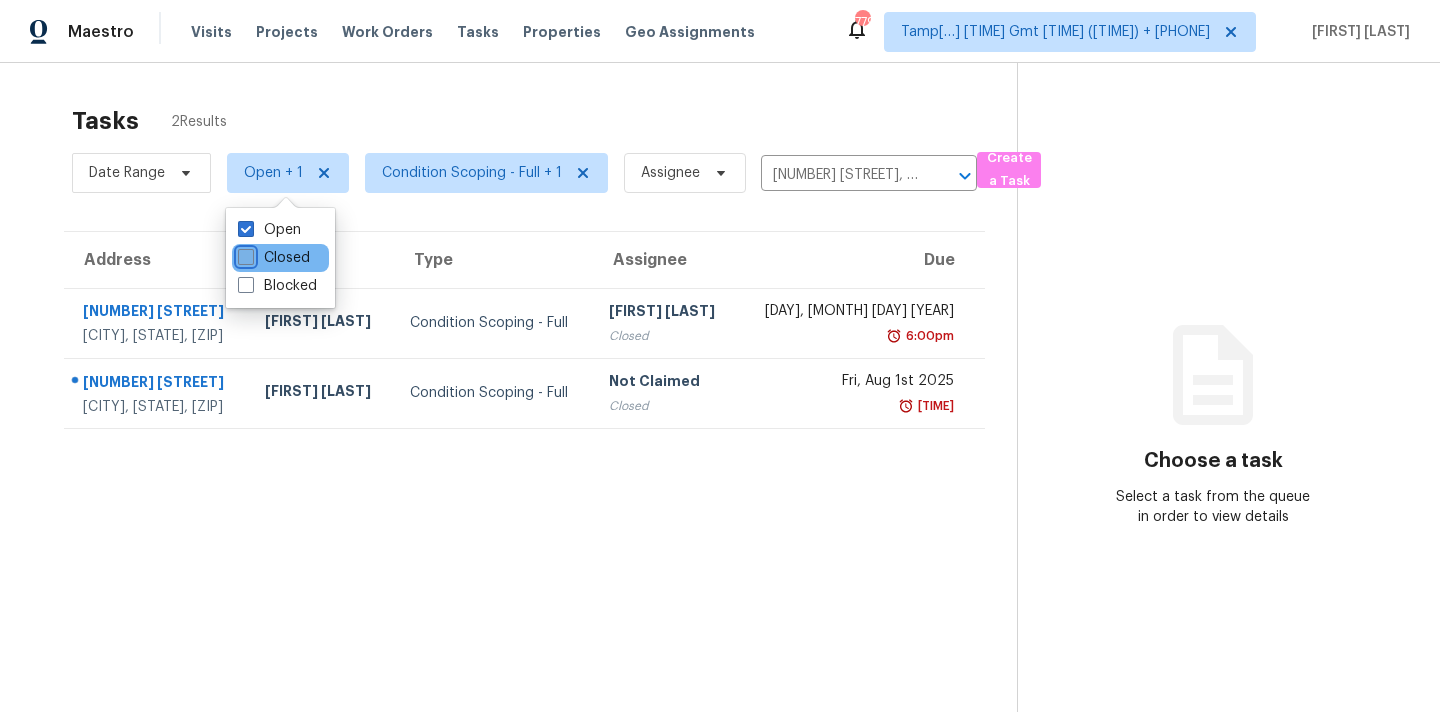 checkbox on "false" 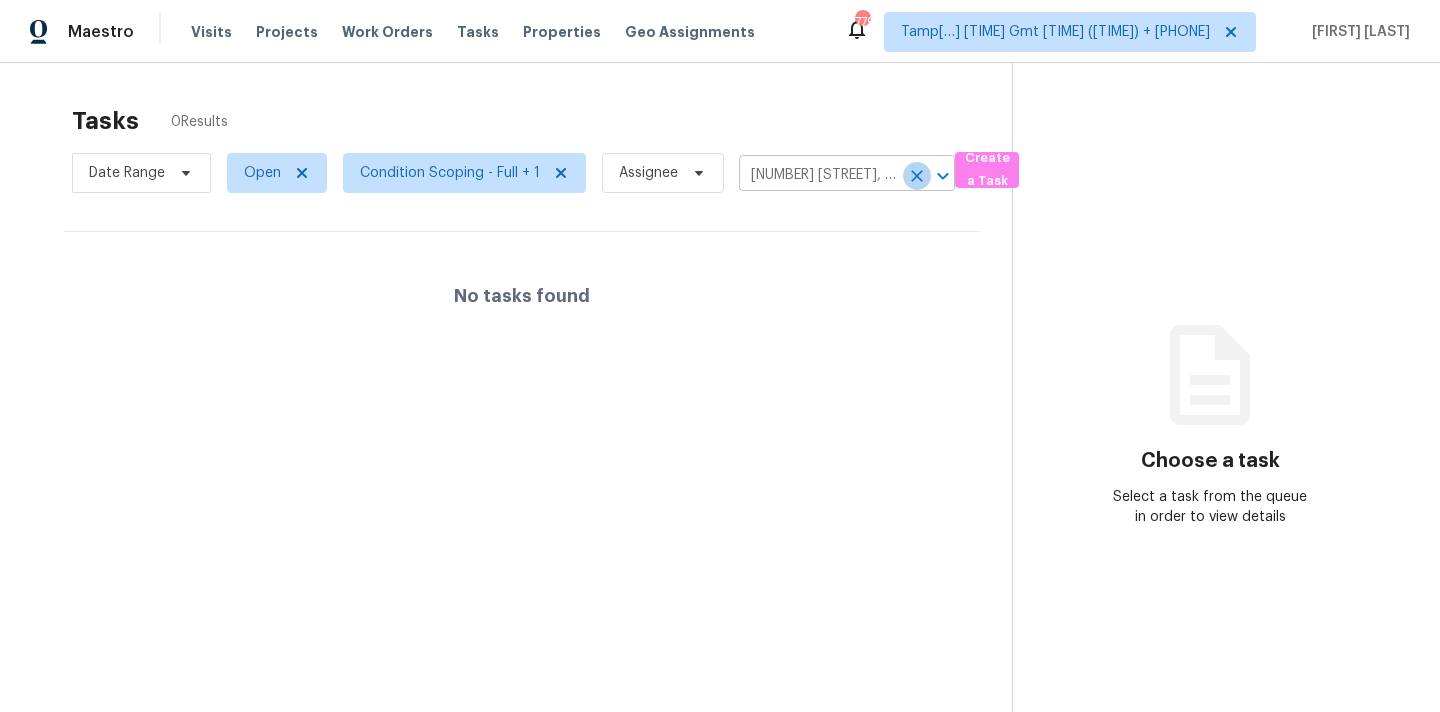 click 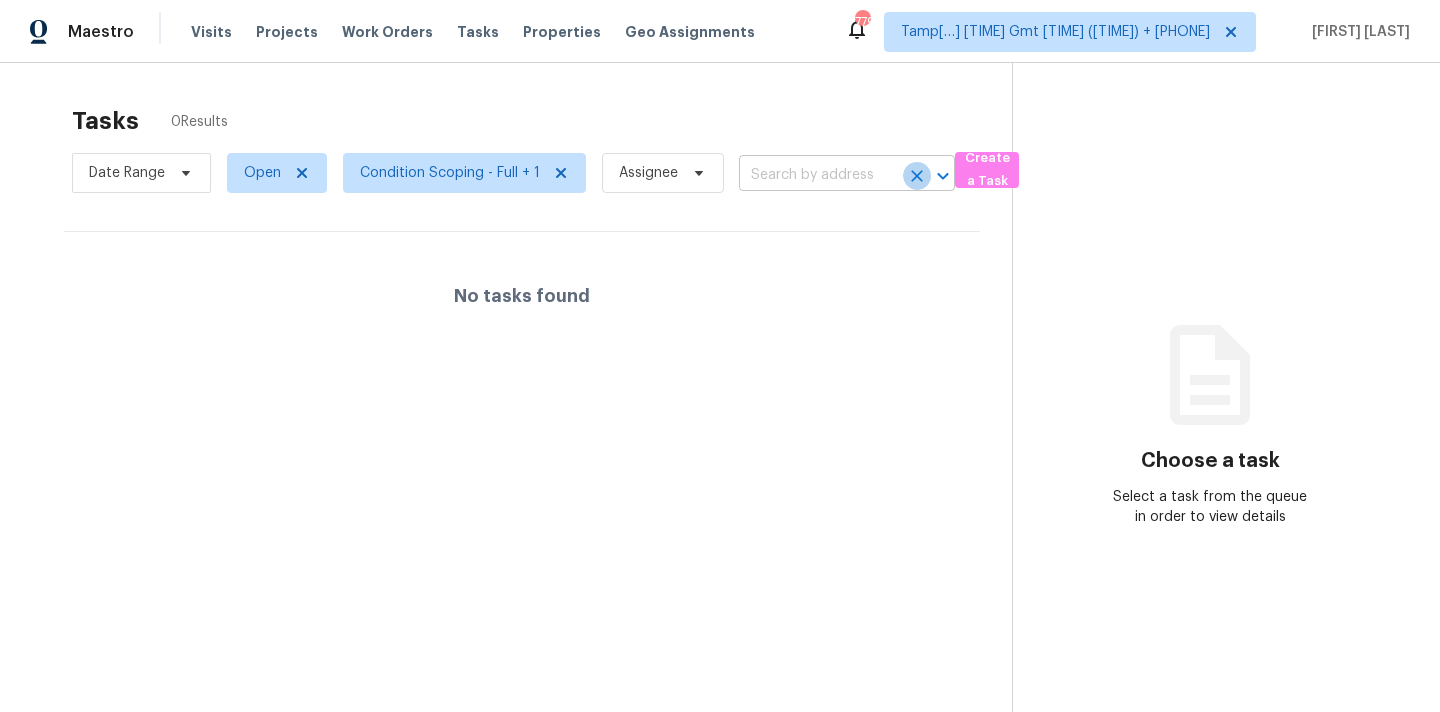 scroll, scrollTop: 0, scrollLeft: 0, axis: both 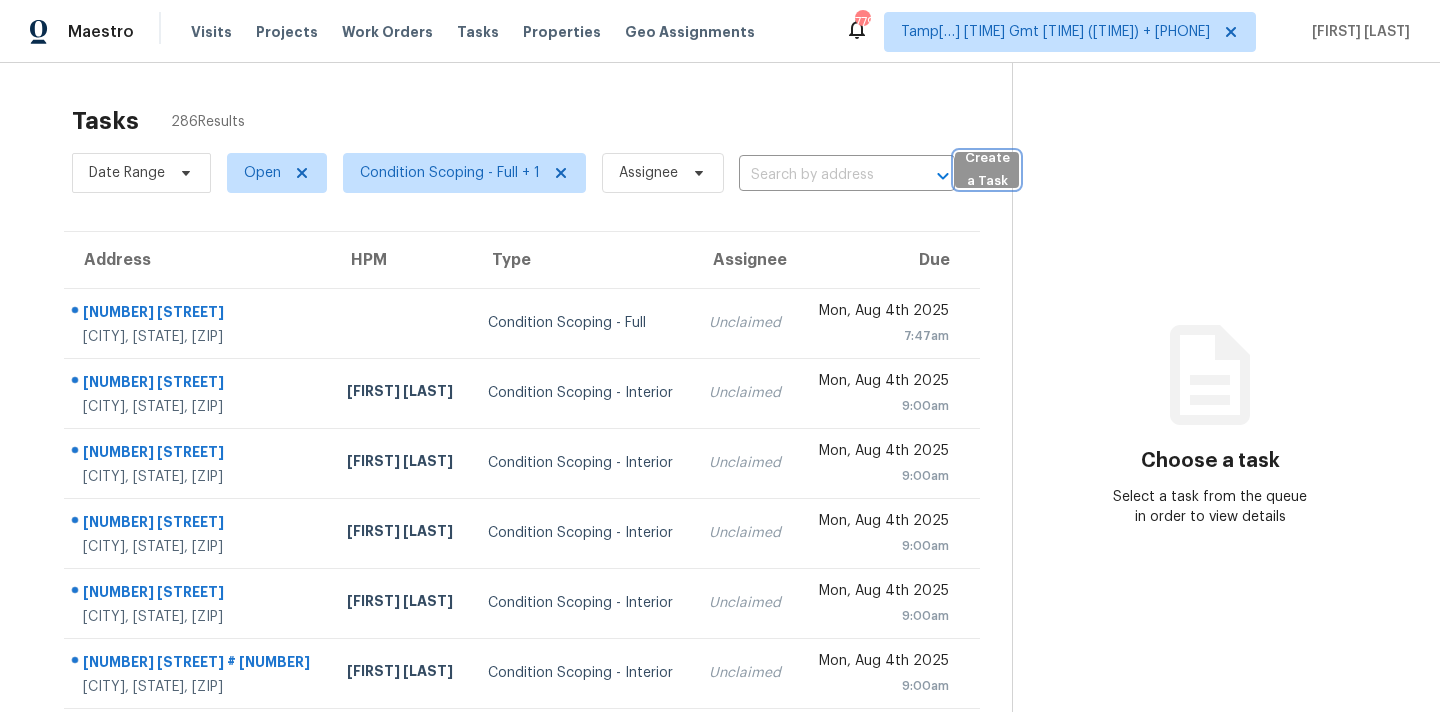 click on "Create a Task" at bounding box center [987, 170] 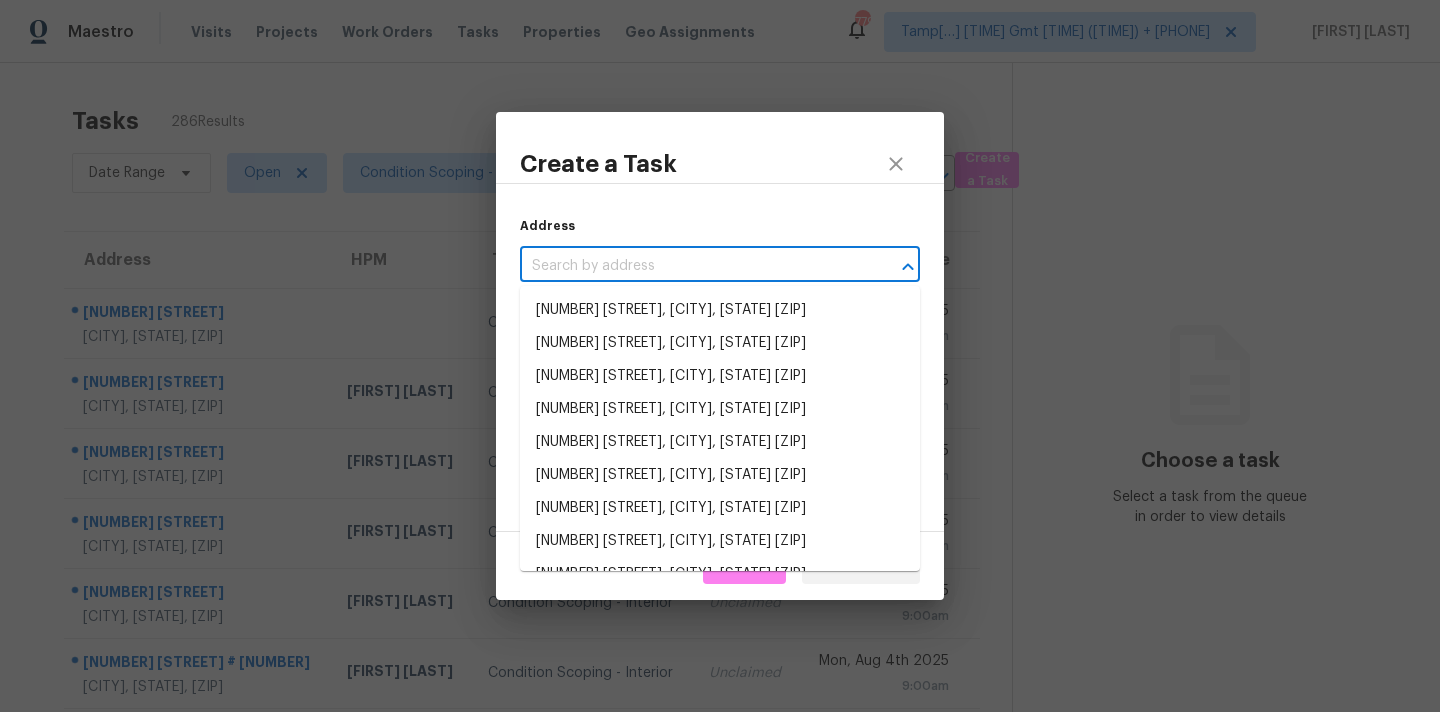 click at bounding box center [692, 266] 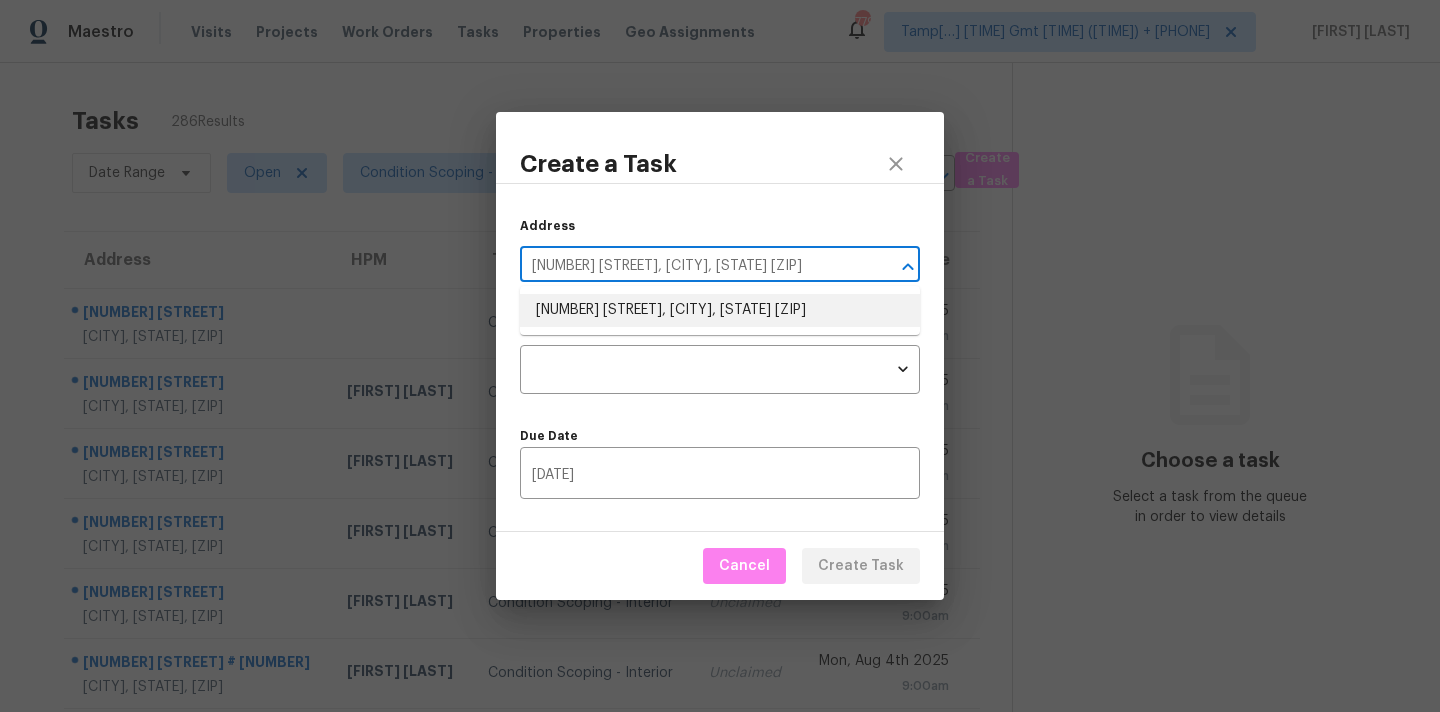 click on "[NUMBER] [STREET], [CITY], [STATE] [ZIP]" at bounding box center (720, 310) 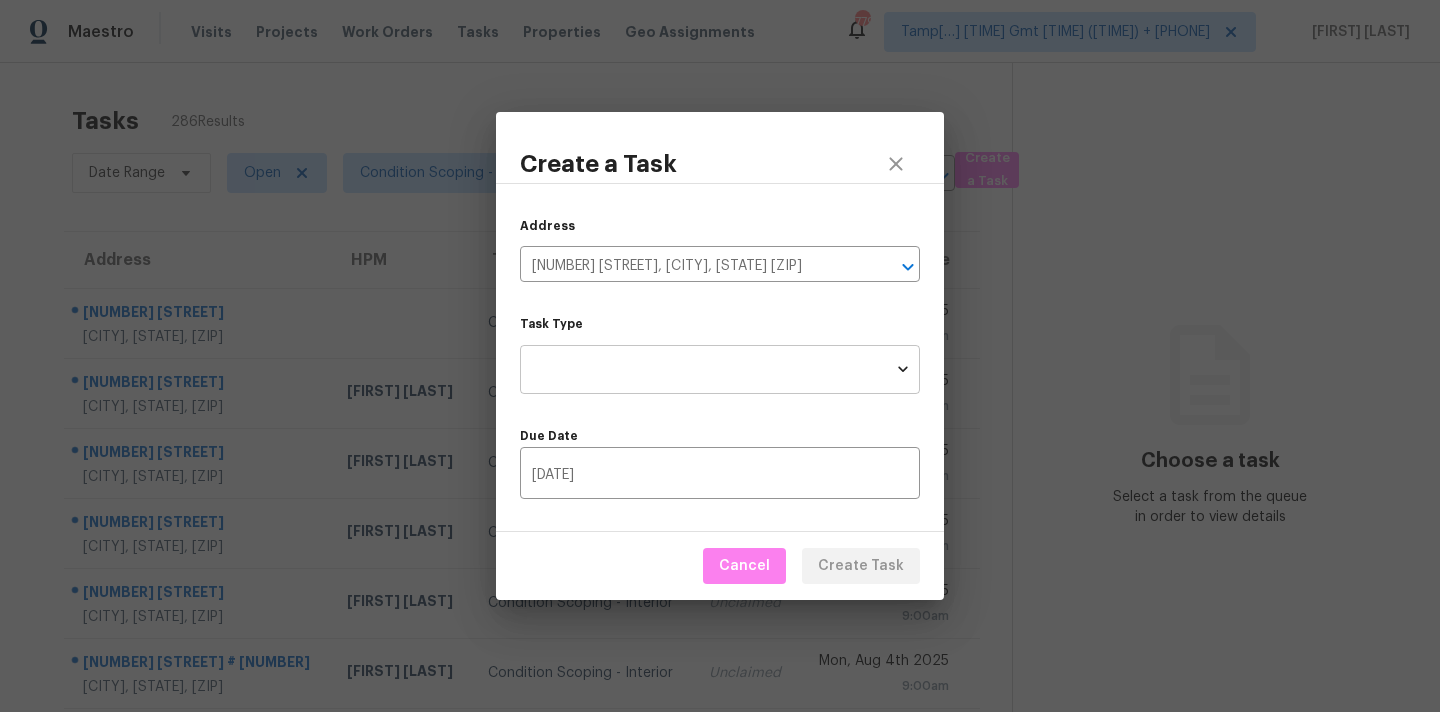 click on "Maestro Visits Projects Work Orders Tasks Properties Geo Assignments [NUMBER] Tamp[…] [TIME] Gmt [TIME] ([TIME]) + [PHONE] [FIRST] [LAST] Tasks [NUMBER] Results Date Range Open Condition Scoping - Full + [NUMBER] Assignee ​ Create a Task Address [NUMBER] [STREET] ​ [CITY], [STATE], [ZIP] Condition Scoping - Full Unclaimed [DAY], [MONTH] [DAY] [YEAR] [TIME] [NUMBER] [STREET] ​ [CITY], [STATE], [ZIP] [FIRST] [LAST] Condition Scoping - Interior Unclaimed [DAY], [MONTH] [DAY] [YEAR] [TIME] [NUMBER] [STREET] ​ [CITY], [STATE], [ZIP] [FIRST] [LAST] Condition Scoping - Interior Unclaimed [DAY], [MONTH] [DAY] [YEAR] [TIME] [NUMBER] [STREET] # [NUMBER] [CITY], [STATE], [ZIP] [FIRST] [LAST] Condition Scoping - Interior Unclaimed [DAY], [MONTH] [DAY] [YEAR] [TIME] [NUMBER] [STREET] ​ [CITY], [STATE], [ZIP] [FIRST] [LAST] Condition Scoping - Interior Unclaimed [DAY], [MONTH] [DAY] [YEAR] [TIME] [NUMBER] [STREET] ​ [CITY], [STATE], [ZIP] [FIRST] [LAST] Condition Scoping - Interior Unclaimed [DAY], [MONTH] [DAY] [YEAR] [TIME]" at bounding box center [720, 356] 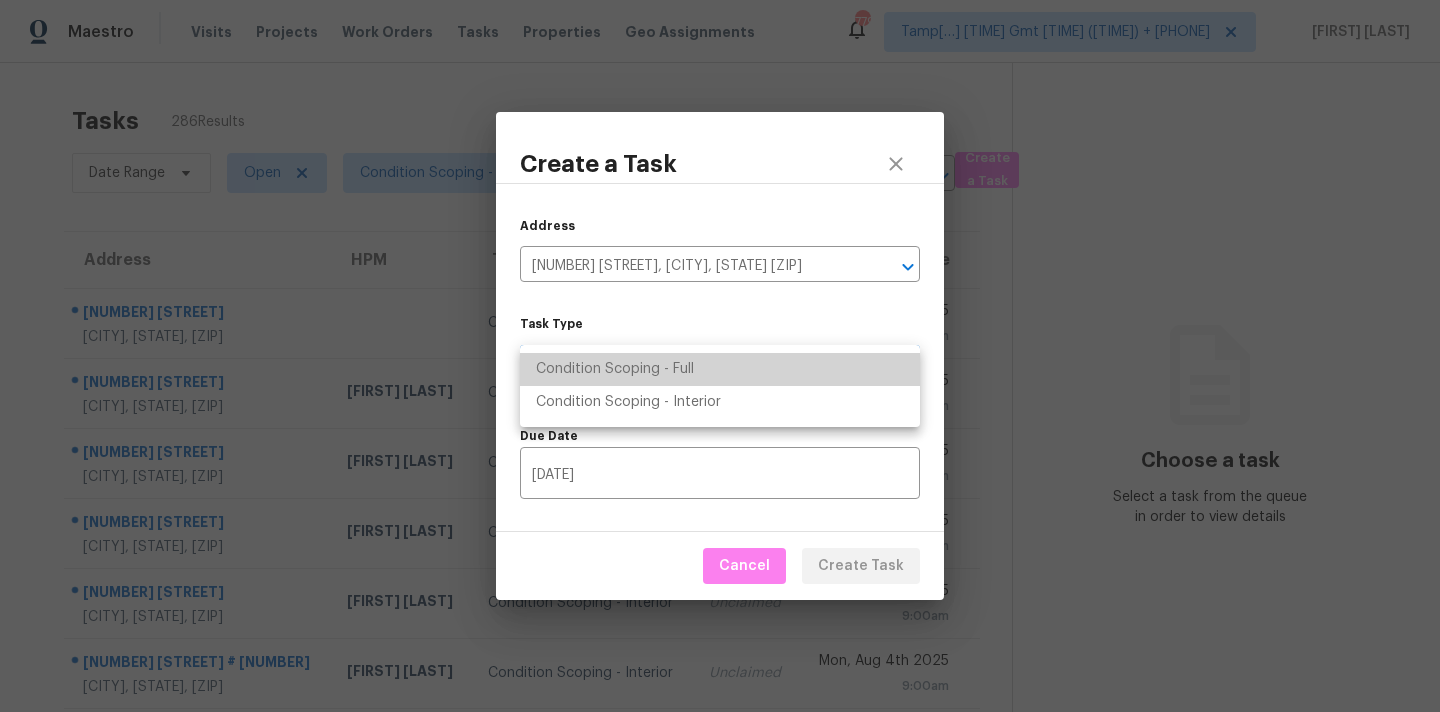click on "Condition Scoping - Full" at bounding box center (720, 369) 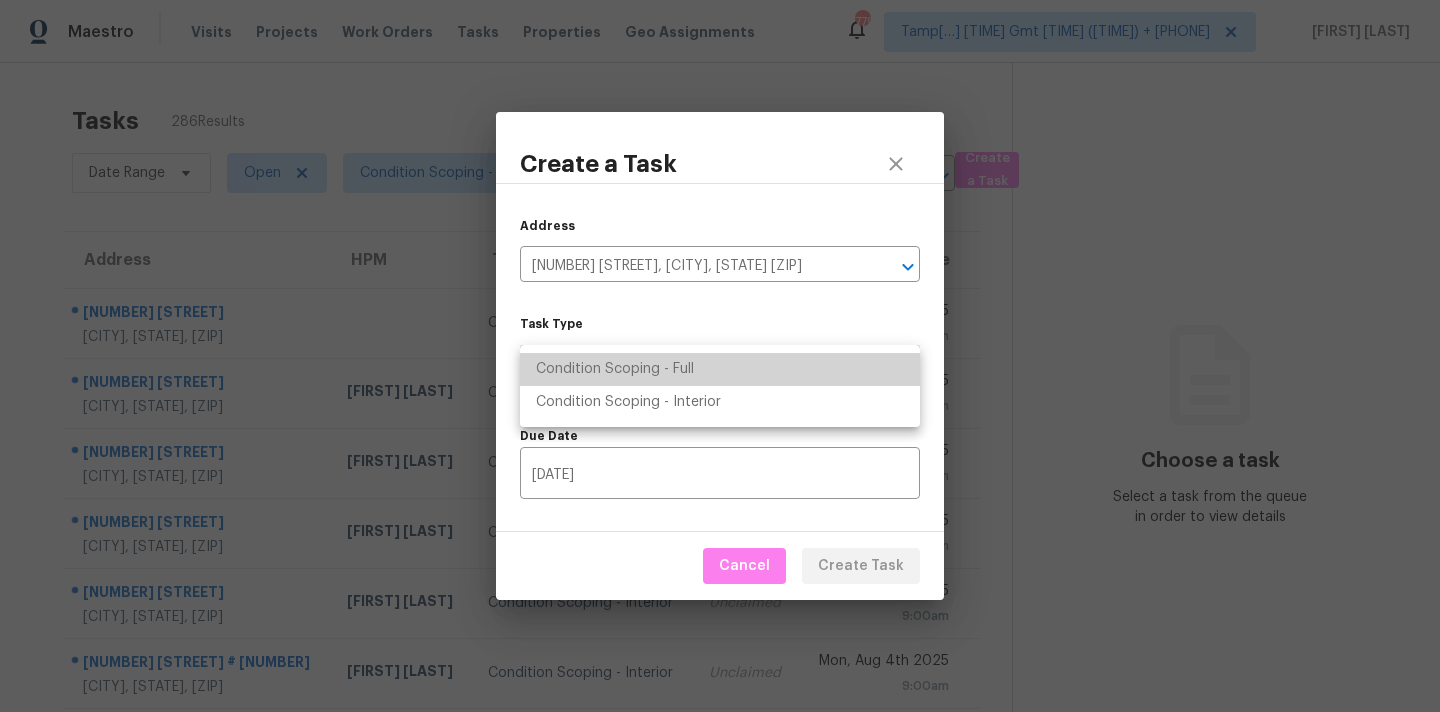 type on "virtual_full_assessment" 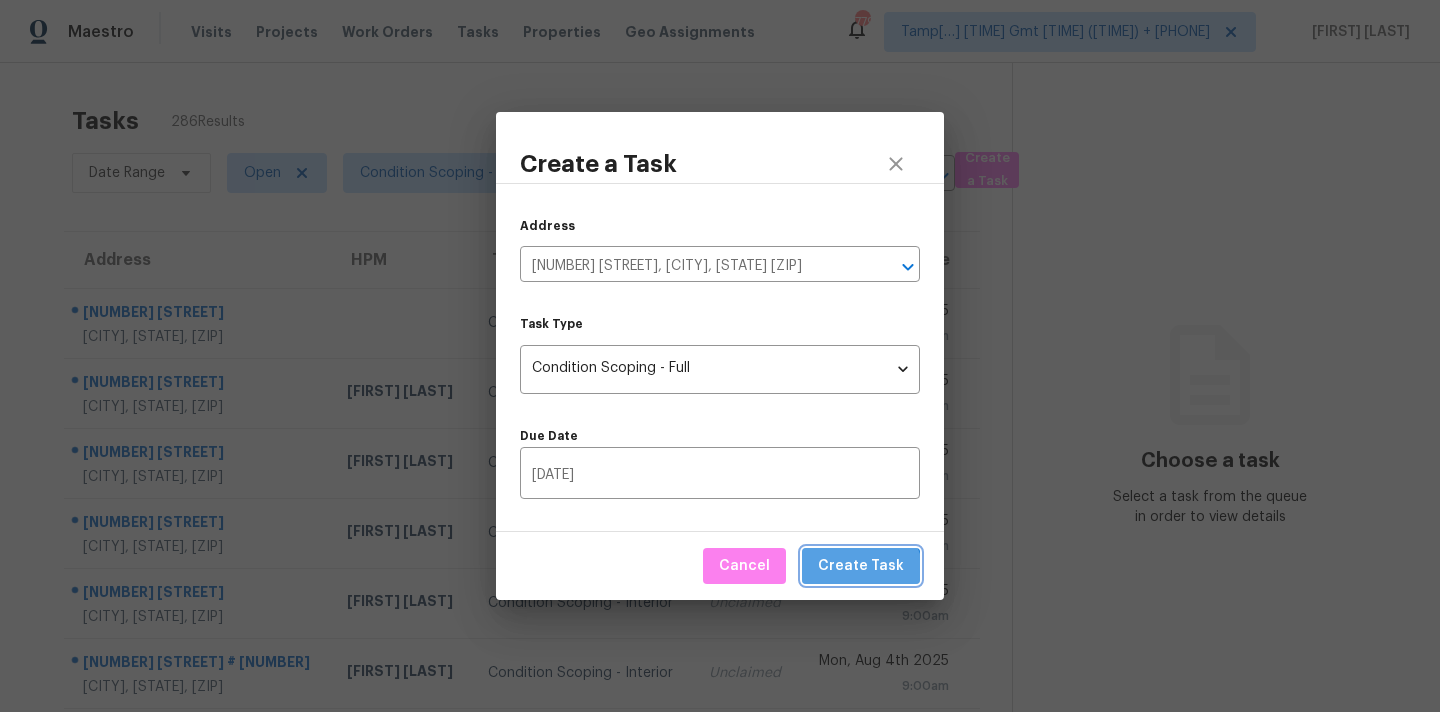 click on "Create Task" at bounding box center (861, 566) 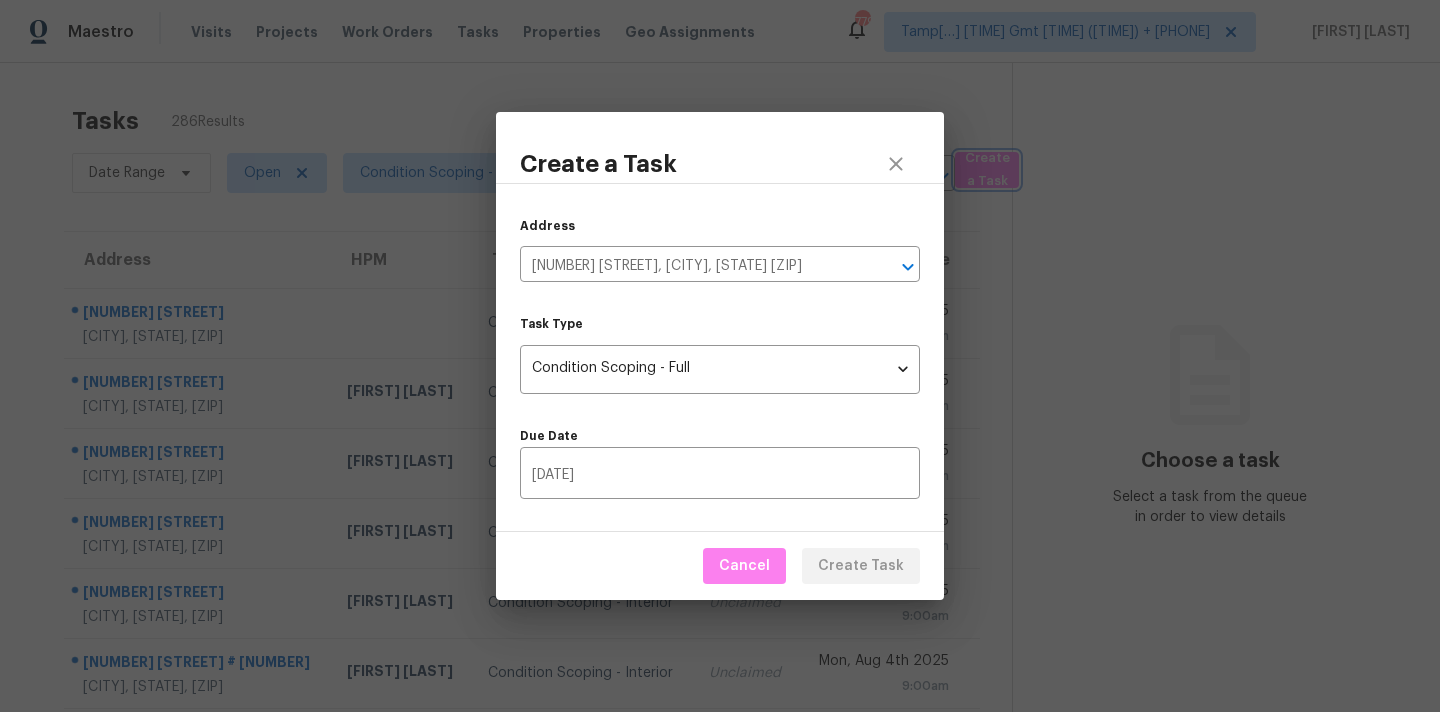 type 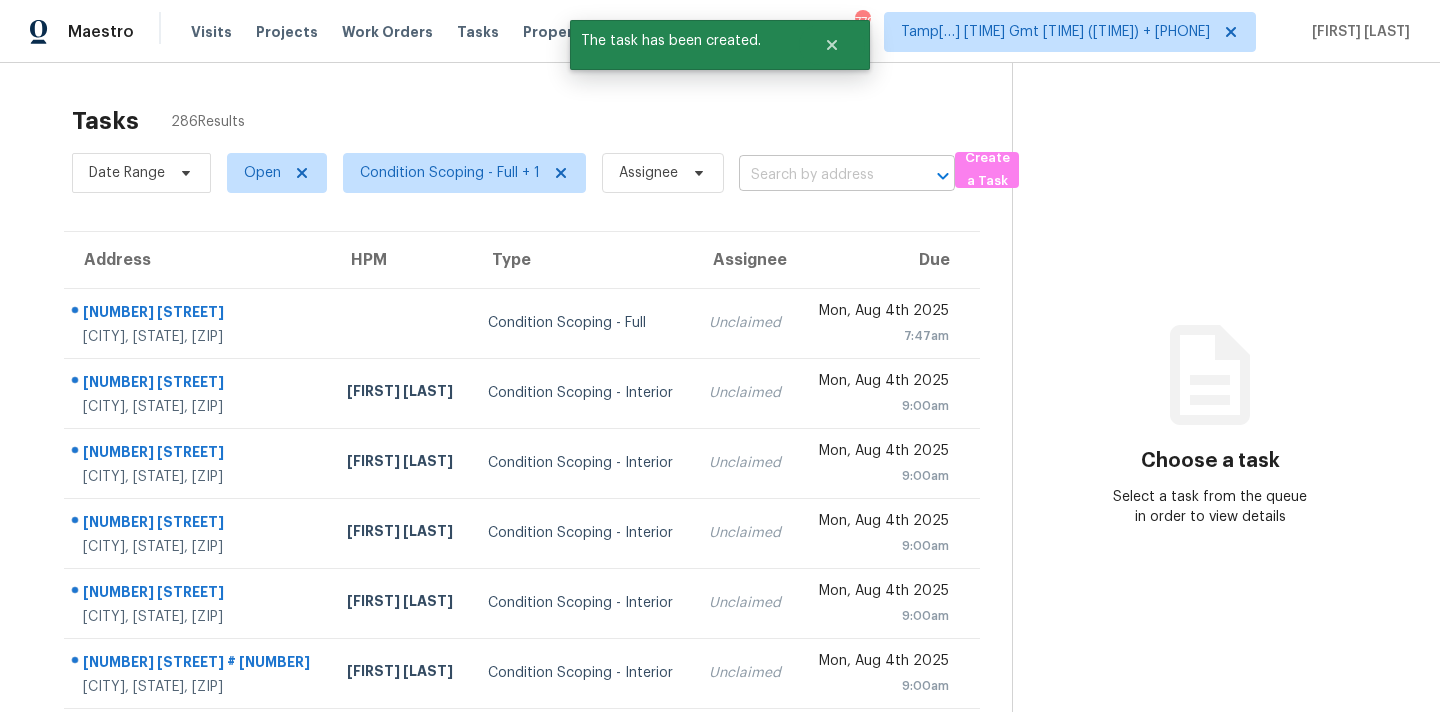 click at bounding box center (819, 175) 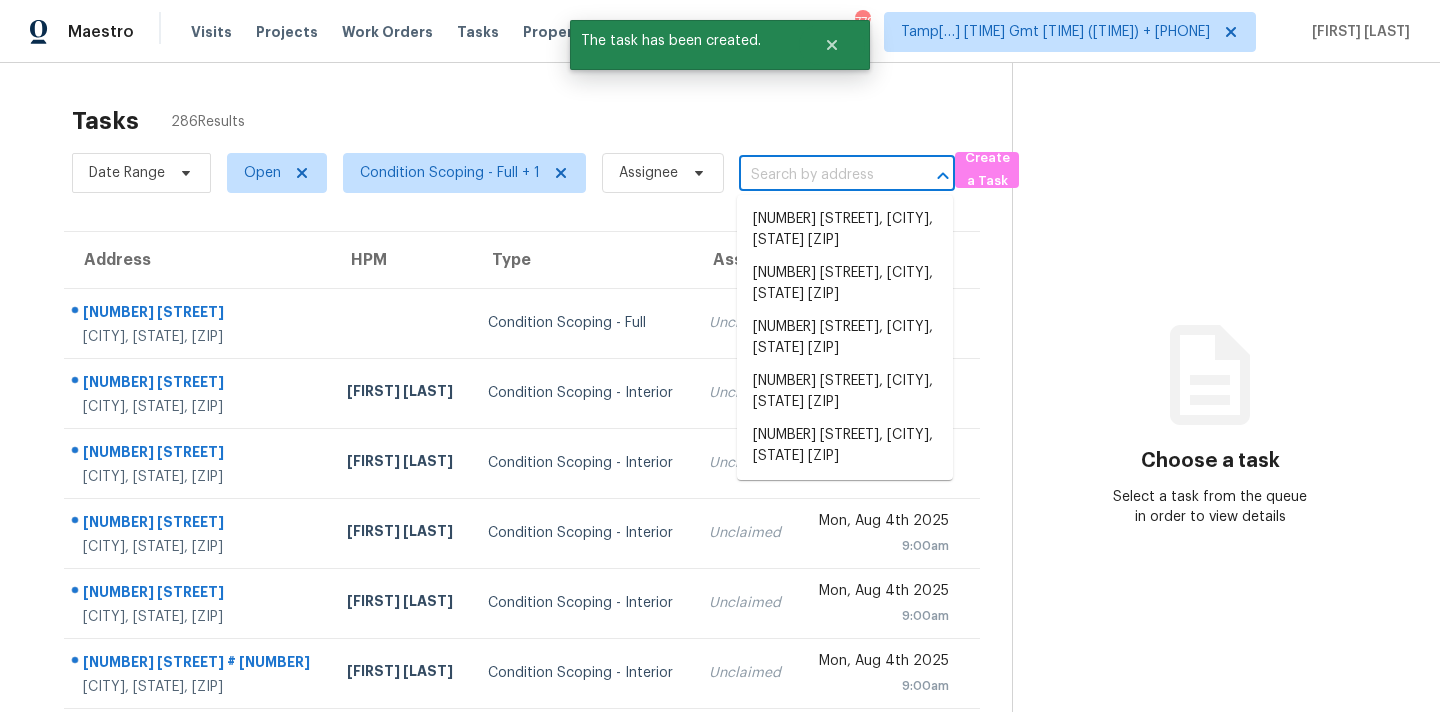 paste on "[NUMBER] [STREET], [CITY], [STATE] [ZIP]" 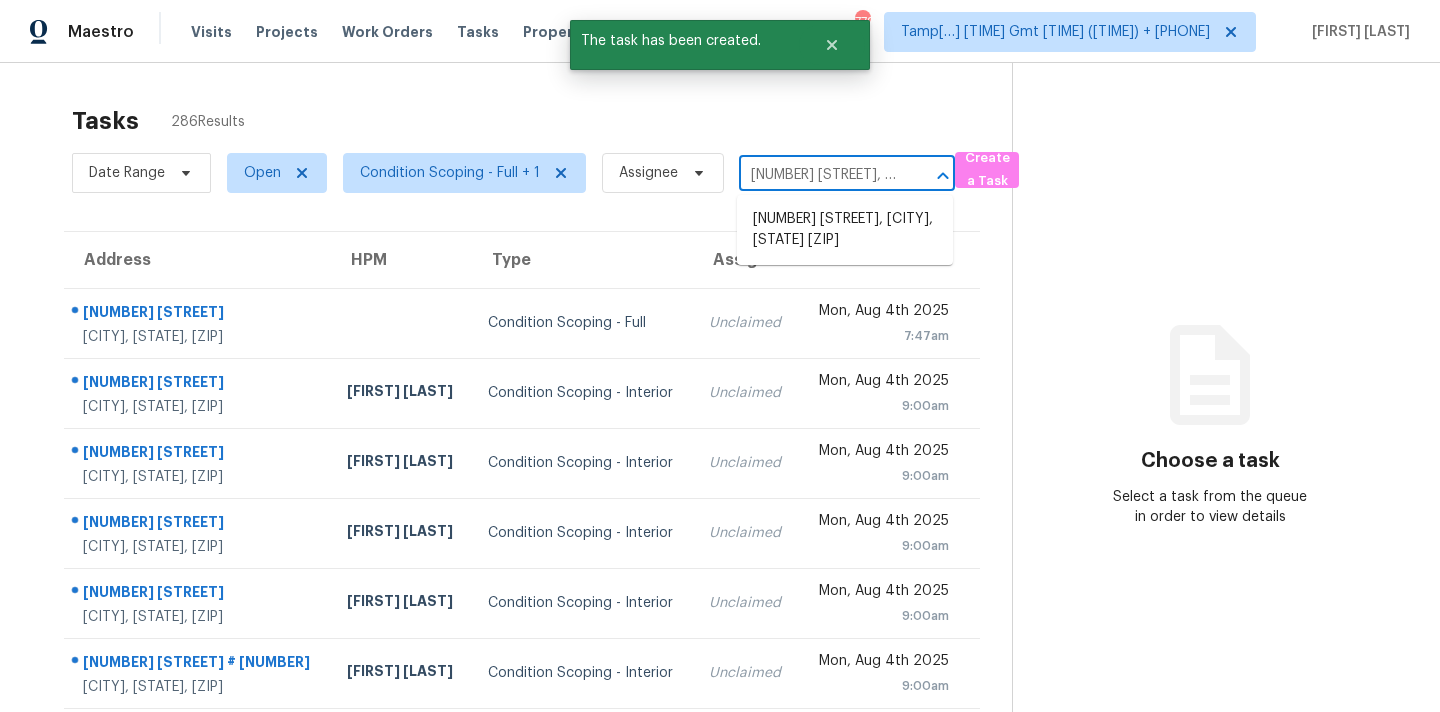 scroll, scrollTop: 0, scrollLeft: 84, axis: horizontal 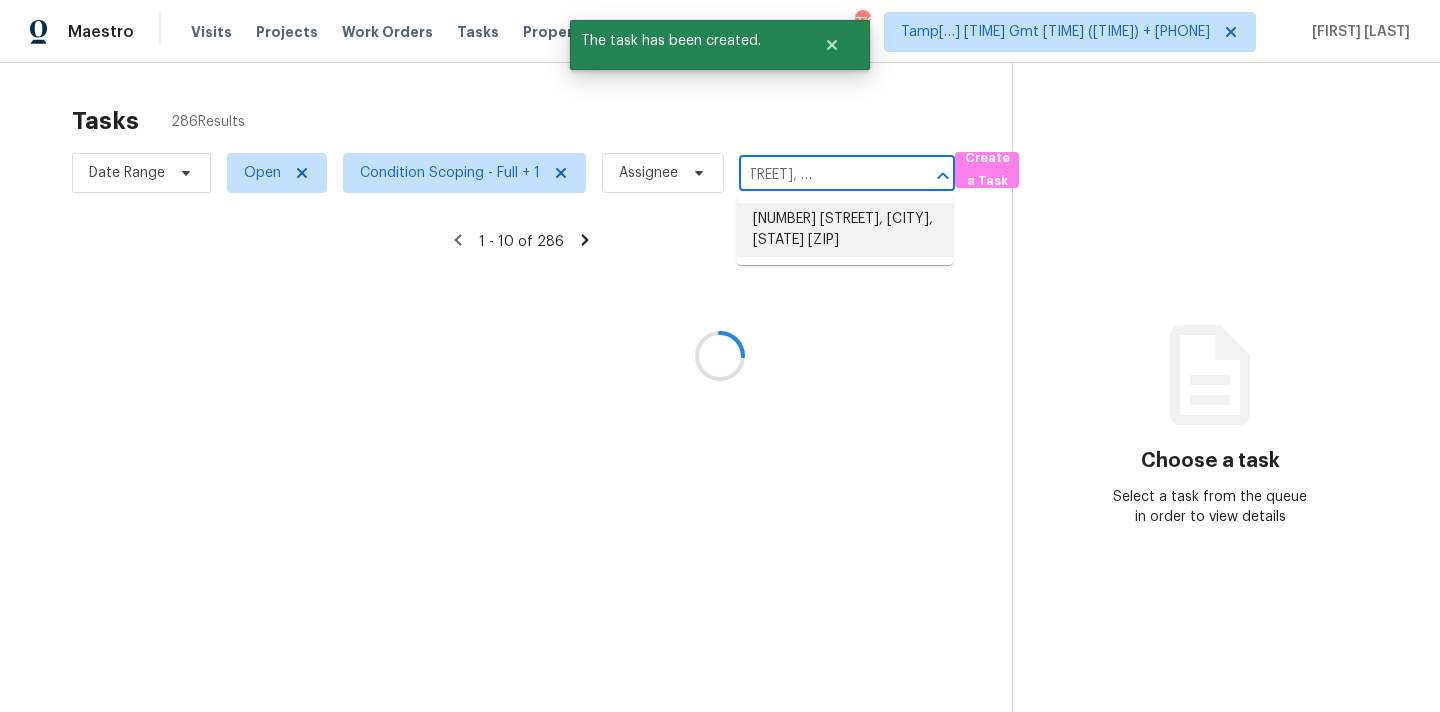 click on "[NUMBER] [STREET], [CITY], [STATE] [ZIP]" at bounding box center (845, 230) 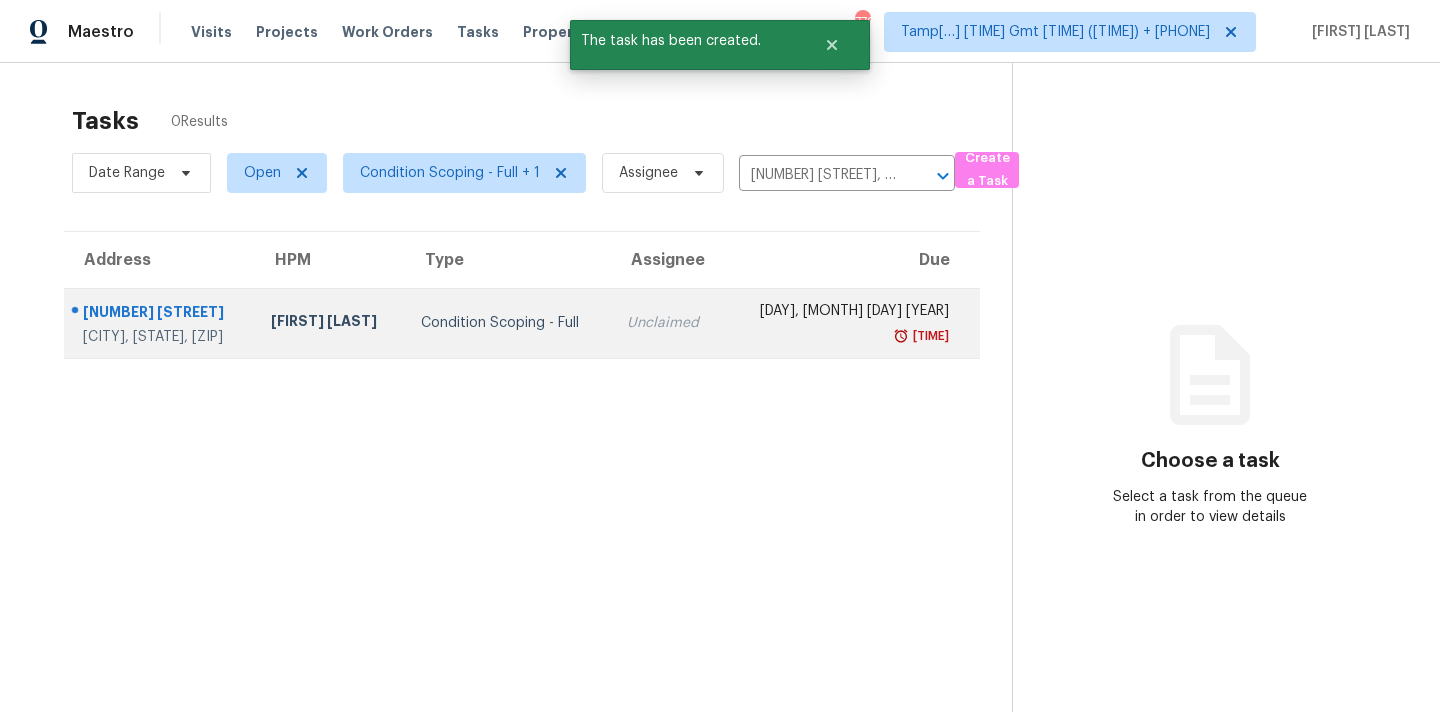 click on "Unclaimed" at bounding box center [667, 323] 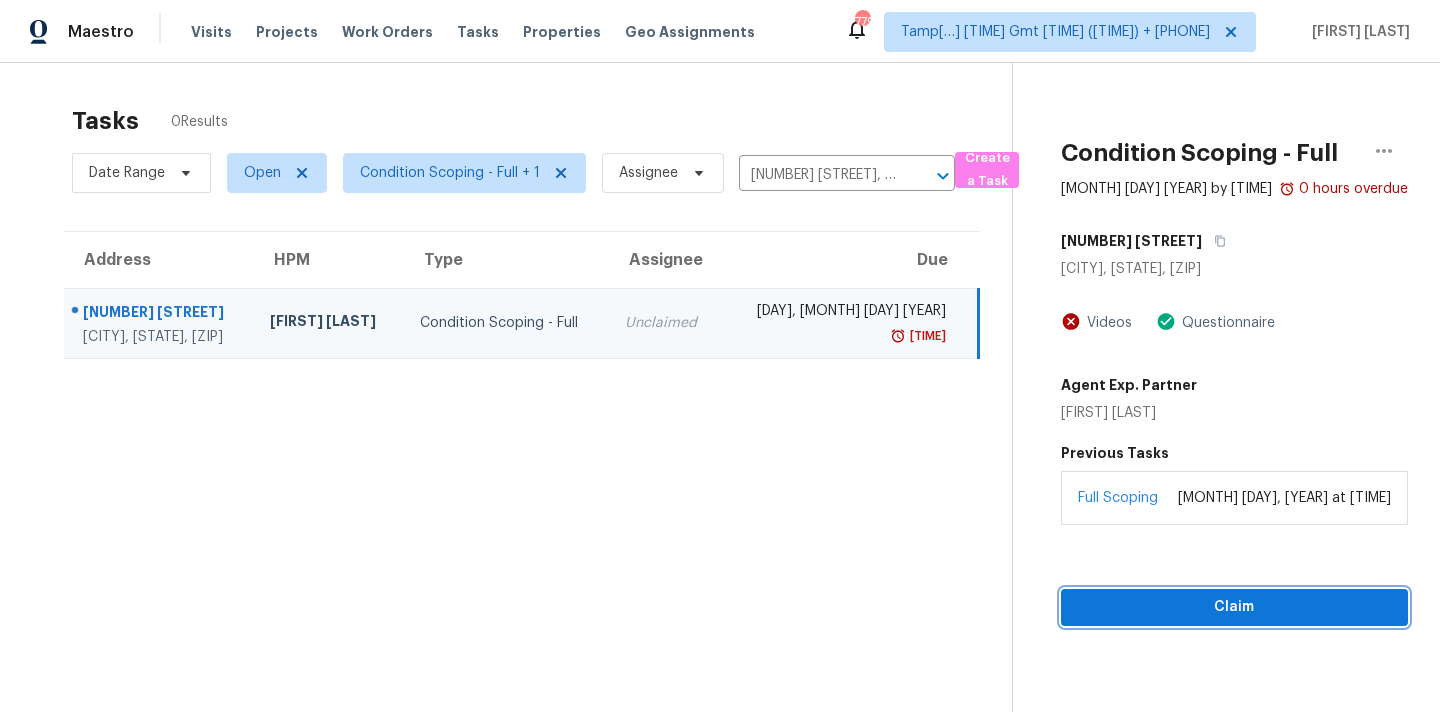 click on "Claim" at bounding box center [1234, 607] 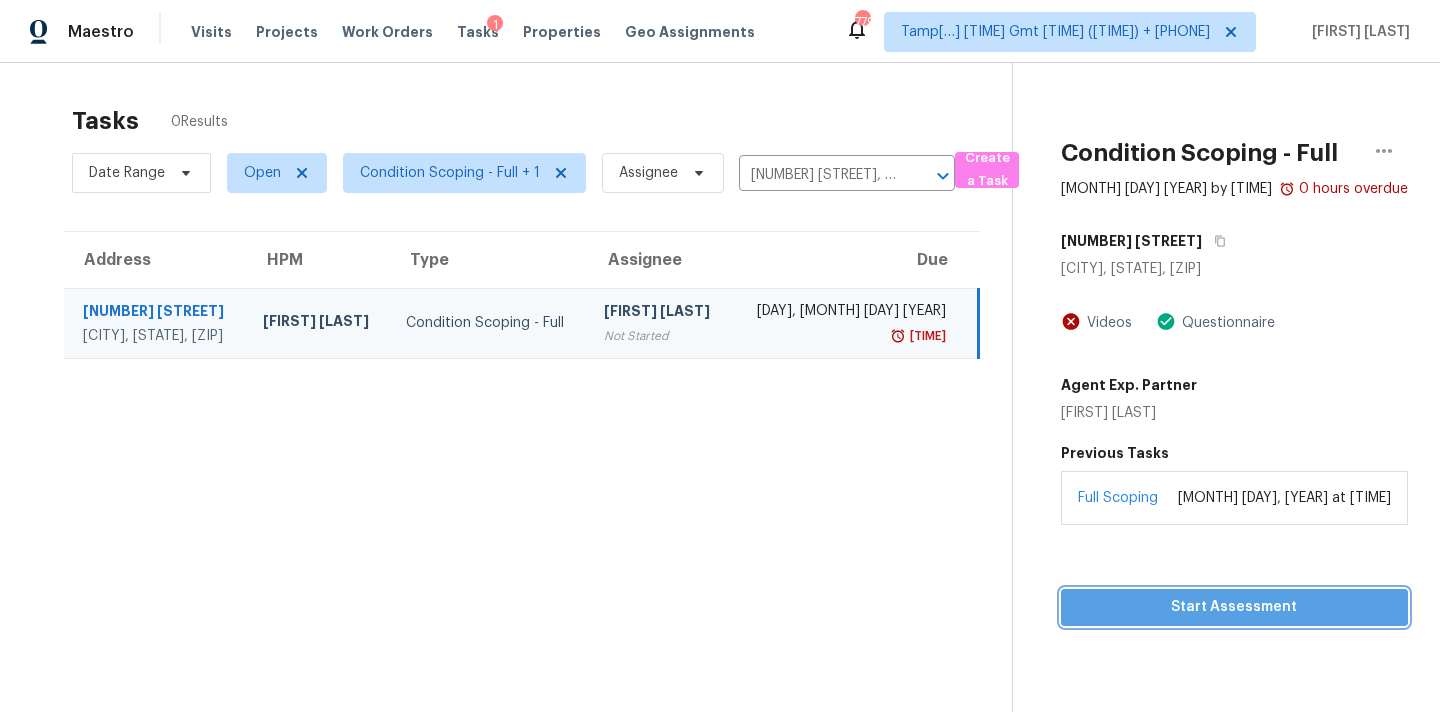 click on "Start Assessment" at bounding box center (1234, 607) 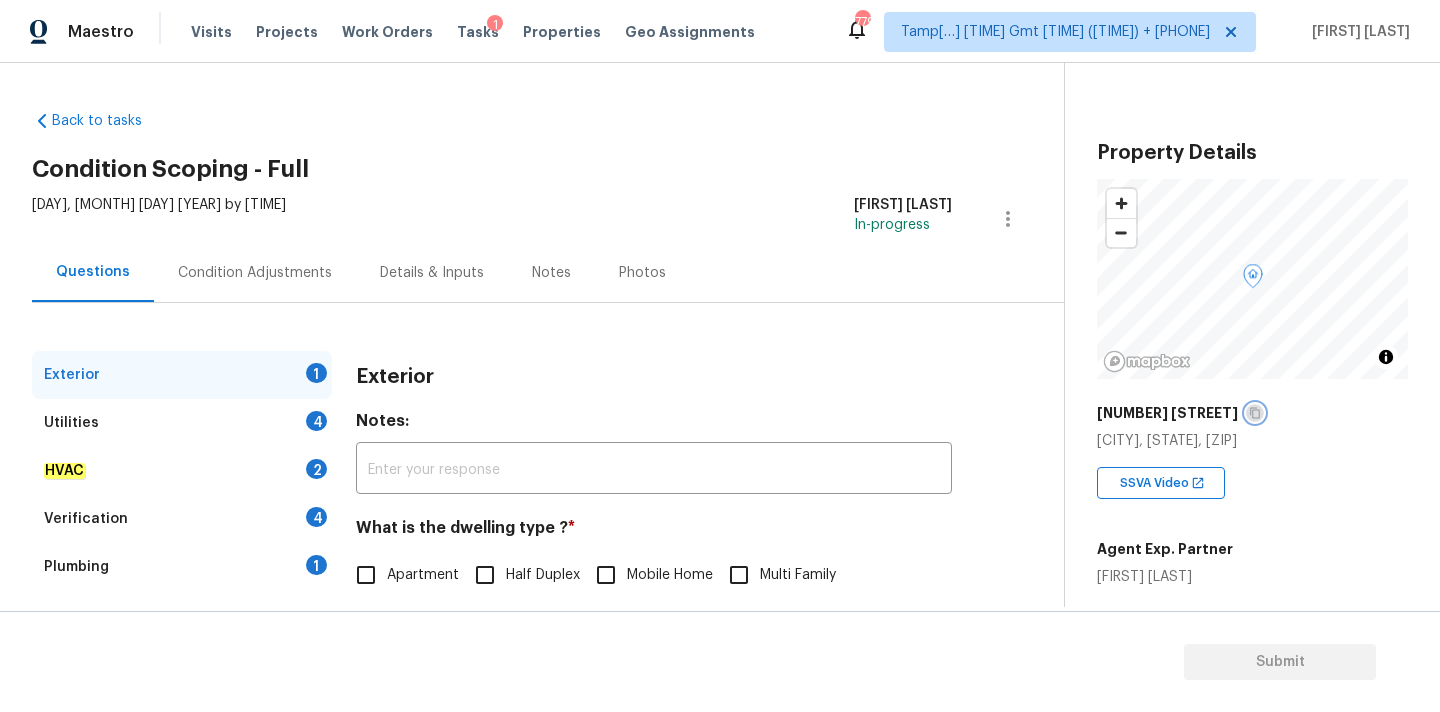 click at bounding box center (1255, 413) 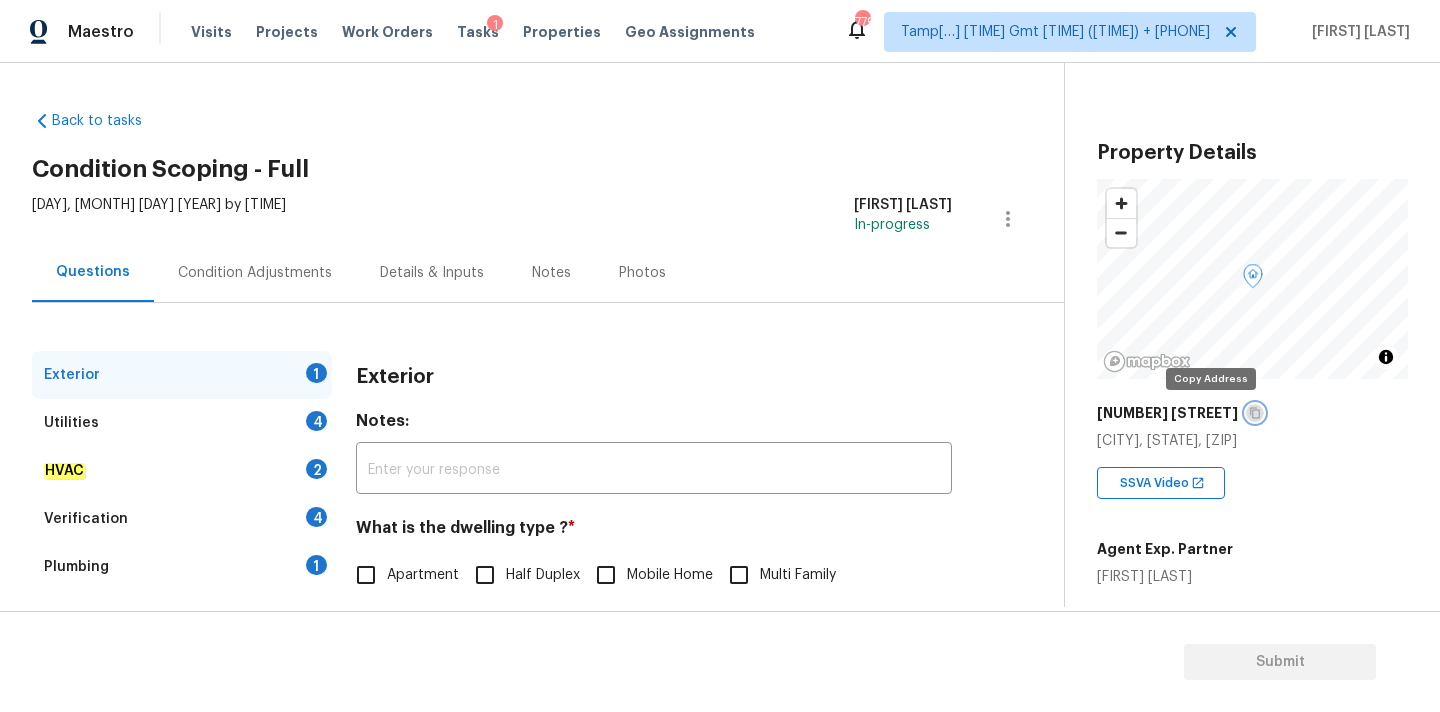 click 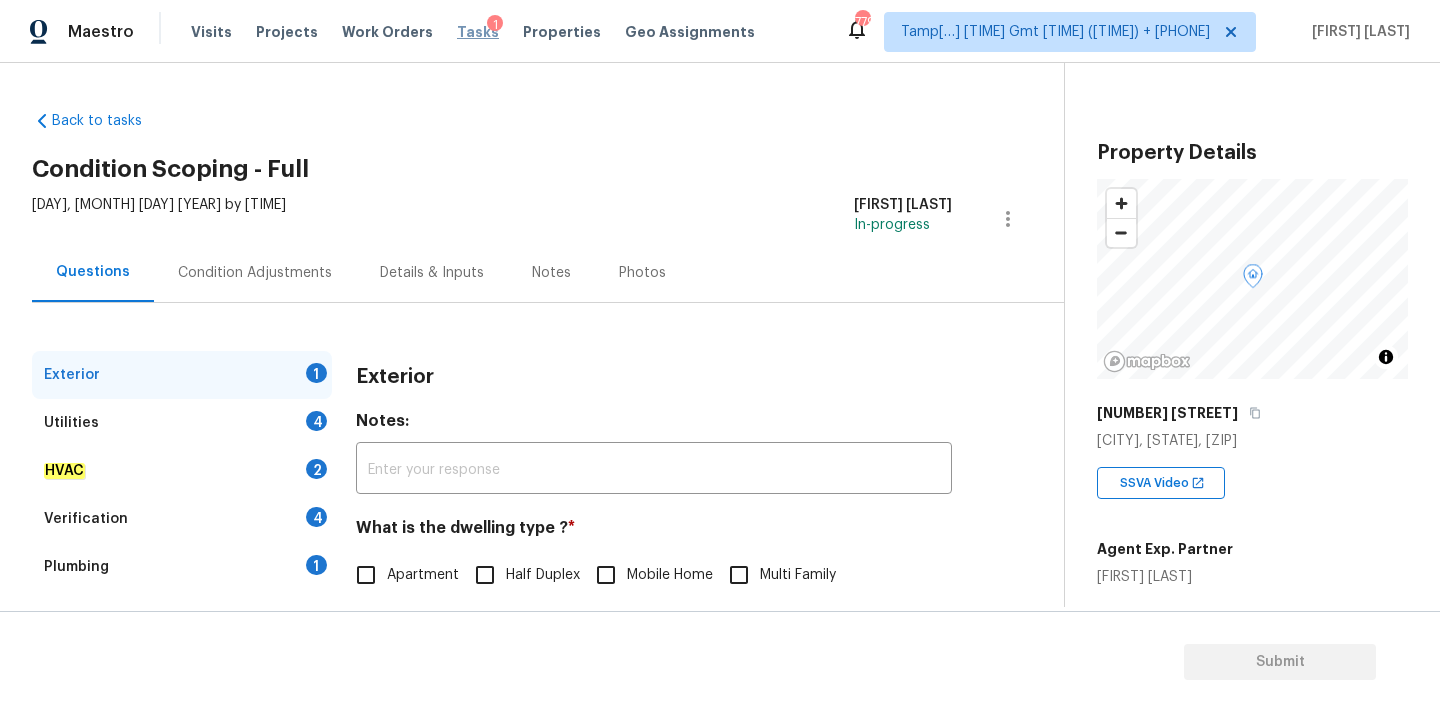 click on "Tasks" at bounding box center (478, 32) 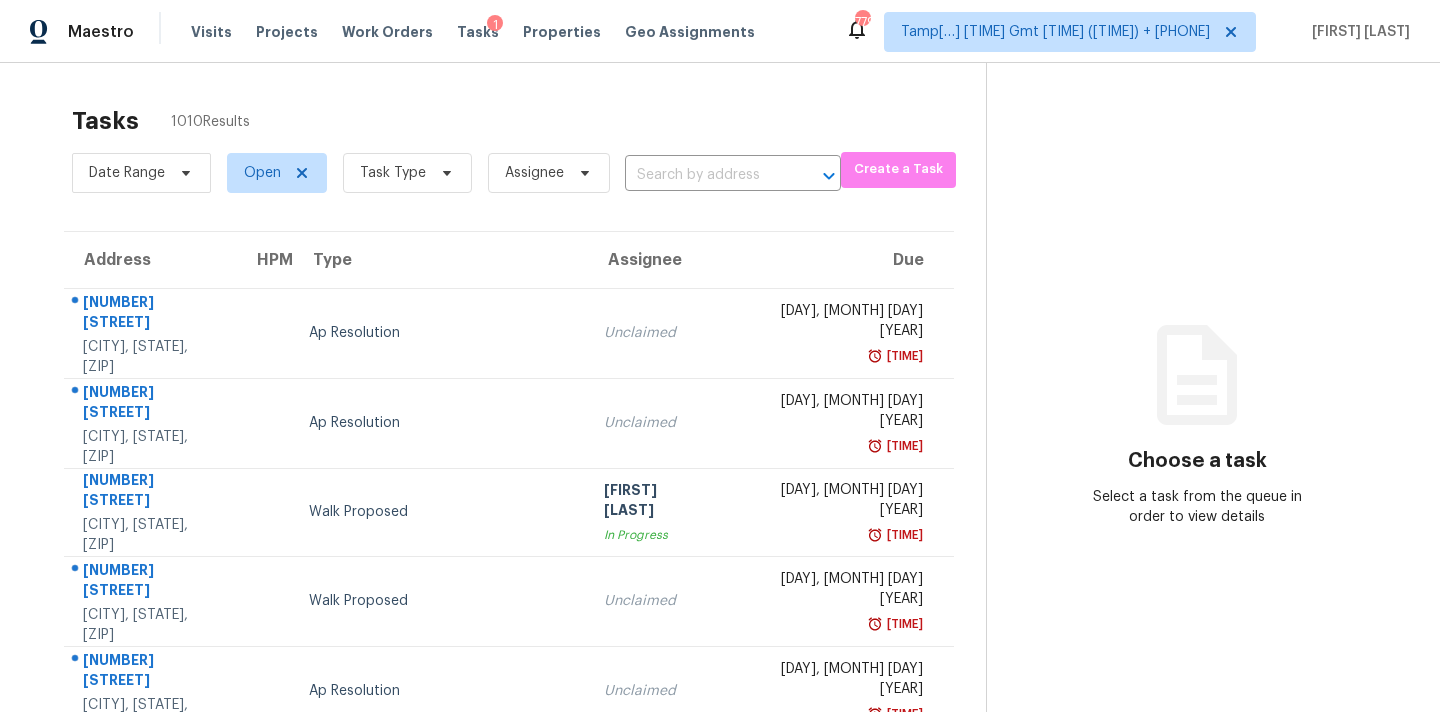 click at bounding box center [705, 175] 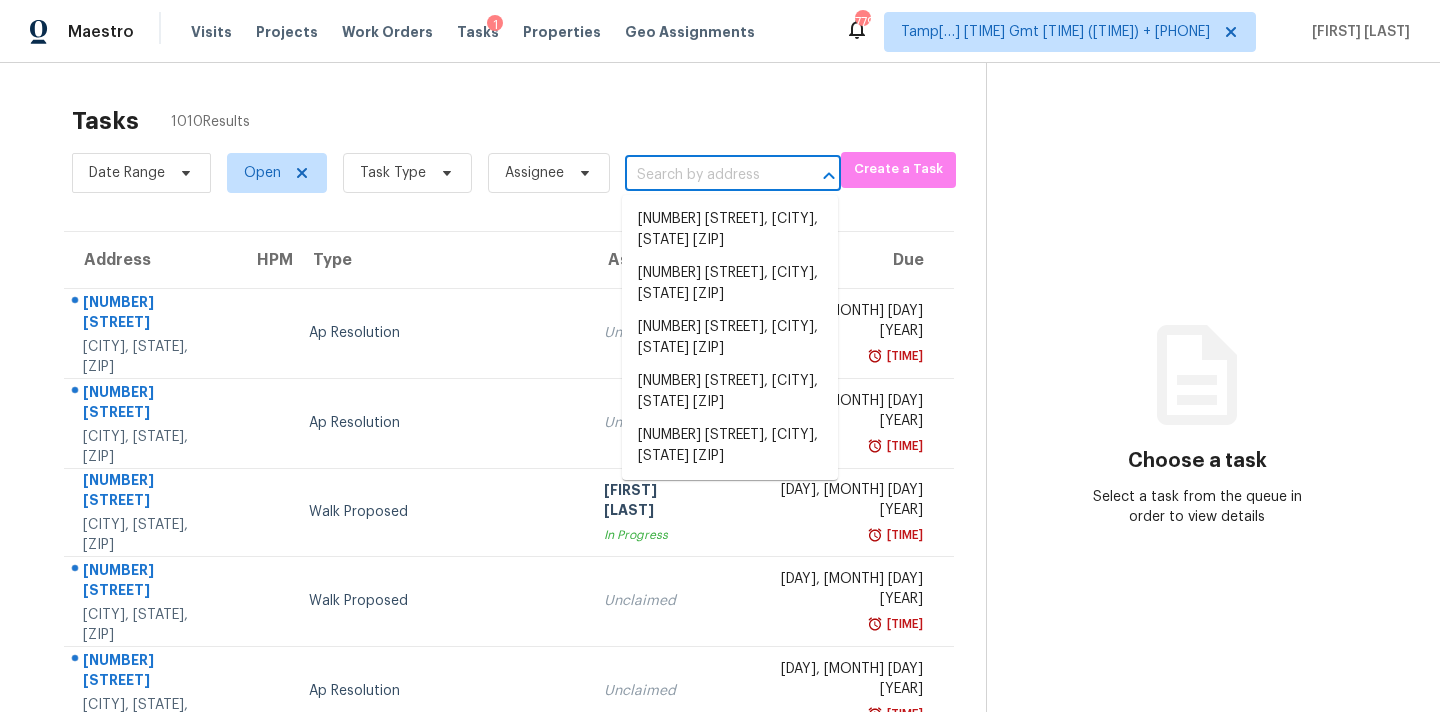 paste on "[NUMBER] [STREET], [CITY], [STATE] [ZIP]" 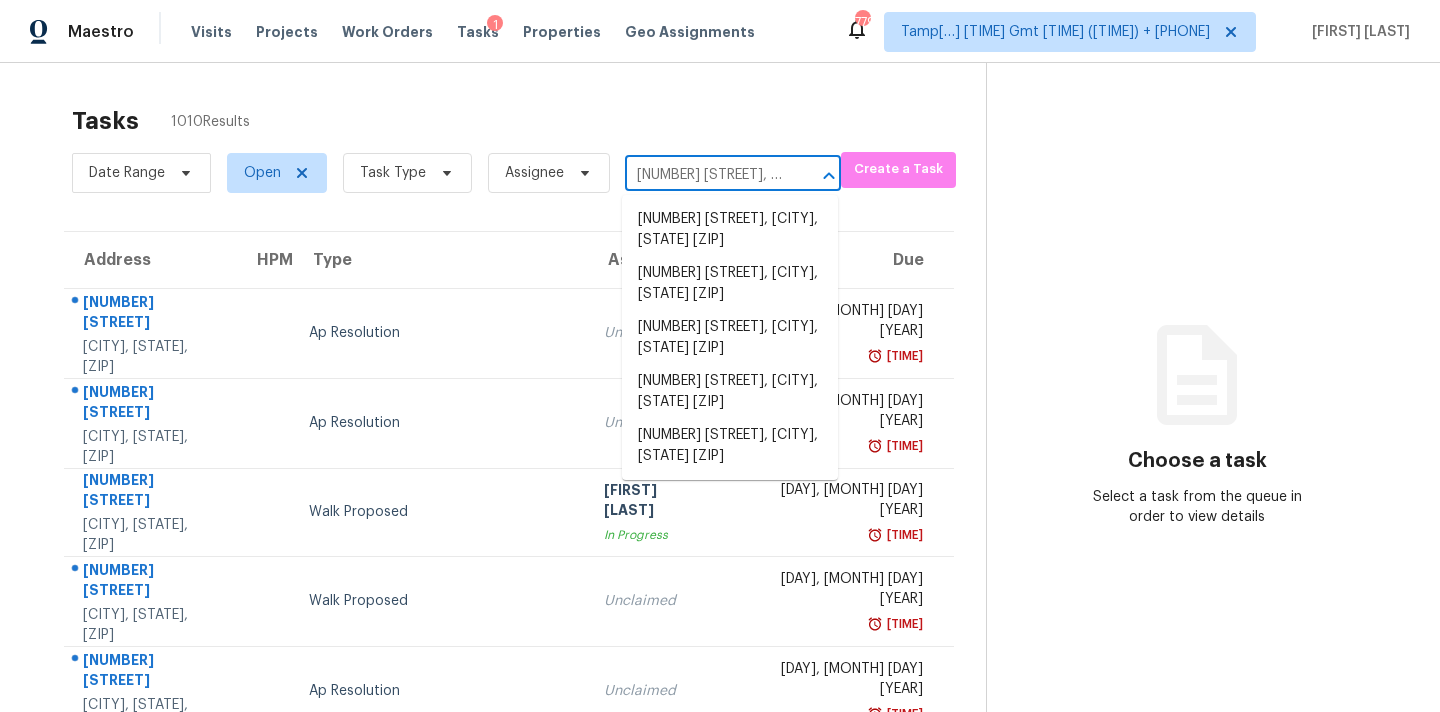 scroll, scrollTop: 0, scrollLeft: 85, axis: horizontal 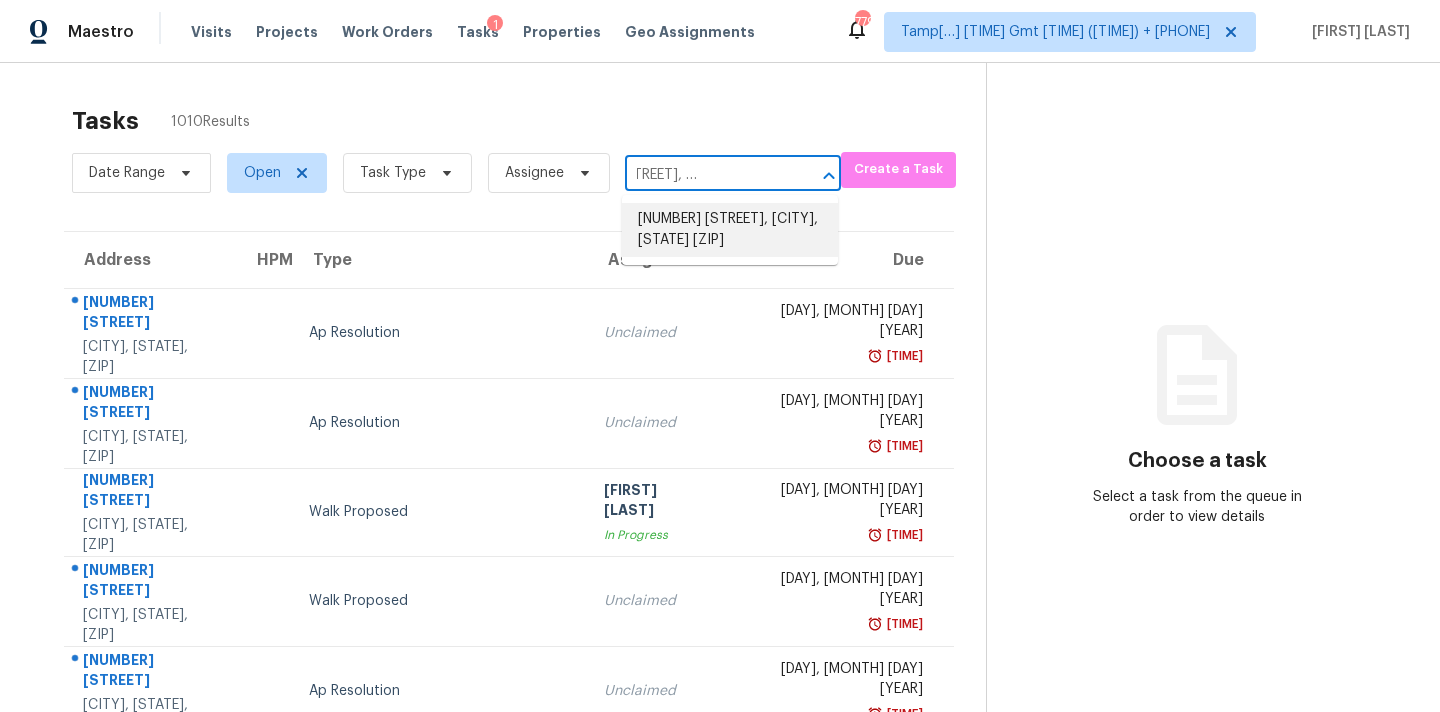 click on "[NUMBER] [STREET], [CITY], [STATE] [ZIP]" at bounding box center (730, 230) 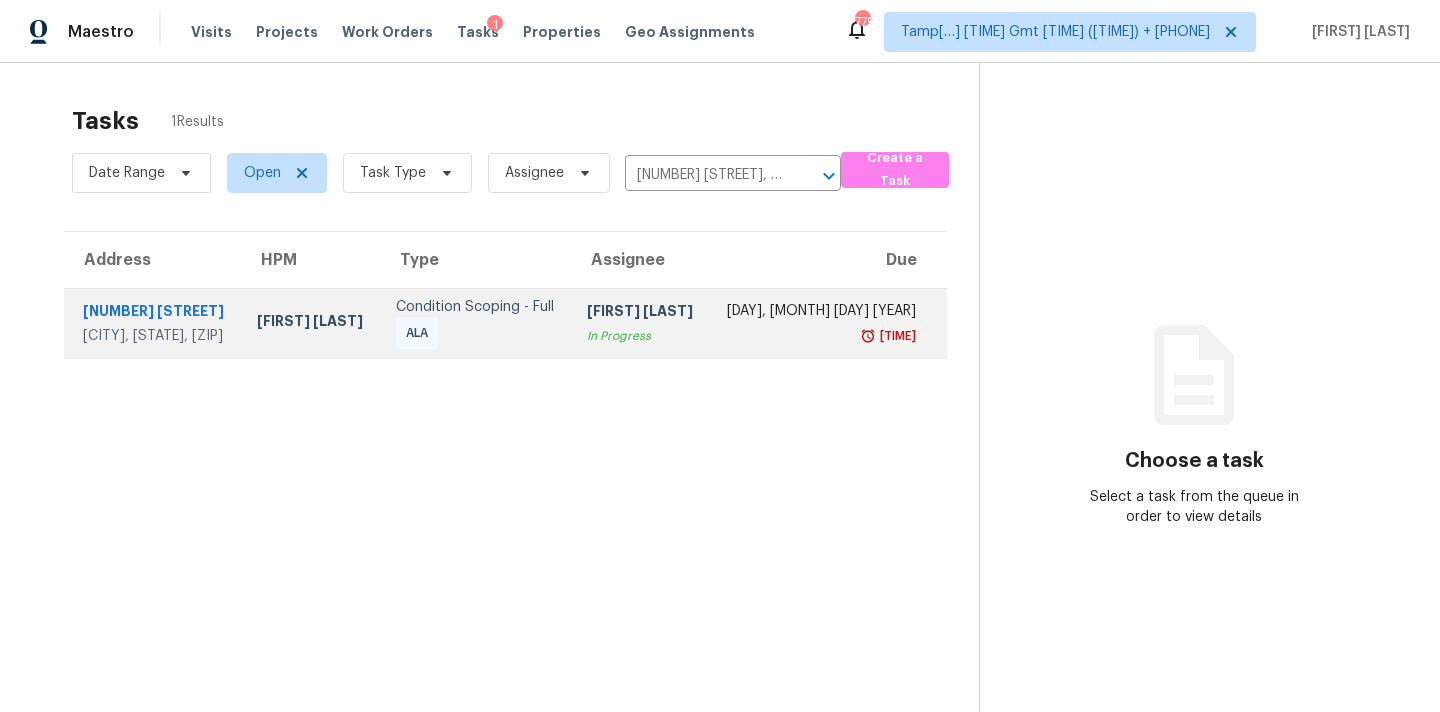 click on "[FIRST] [LAST]" at bounding box center (640, 313) 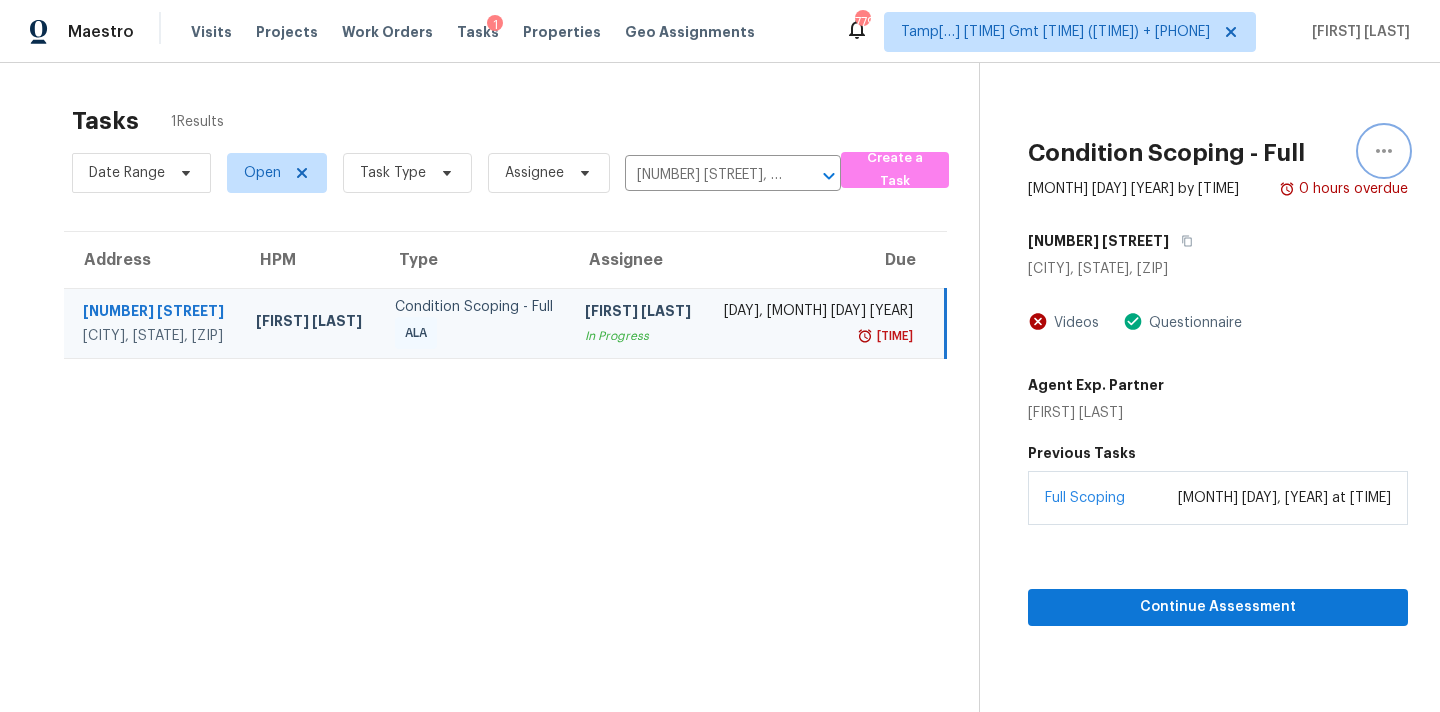 click 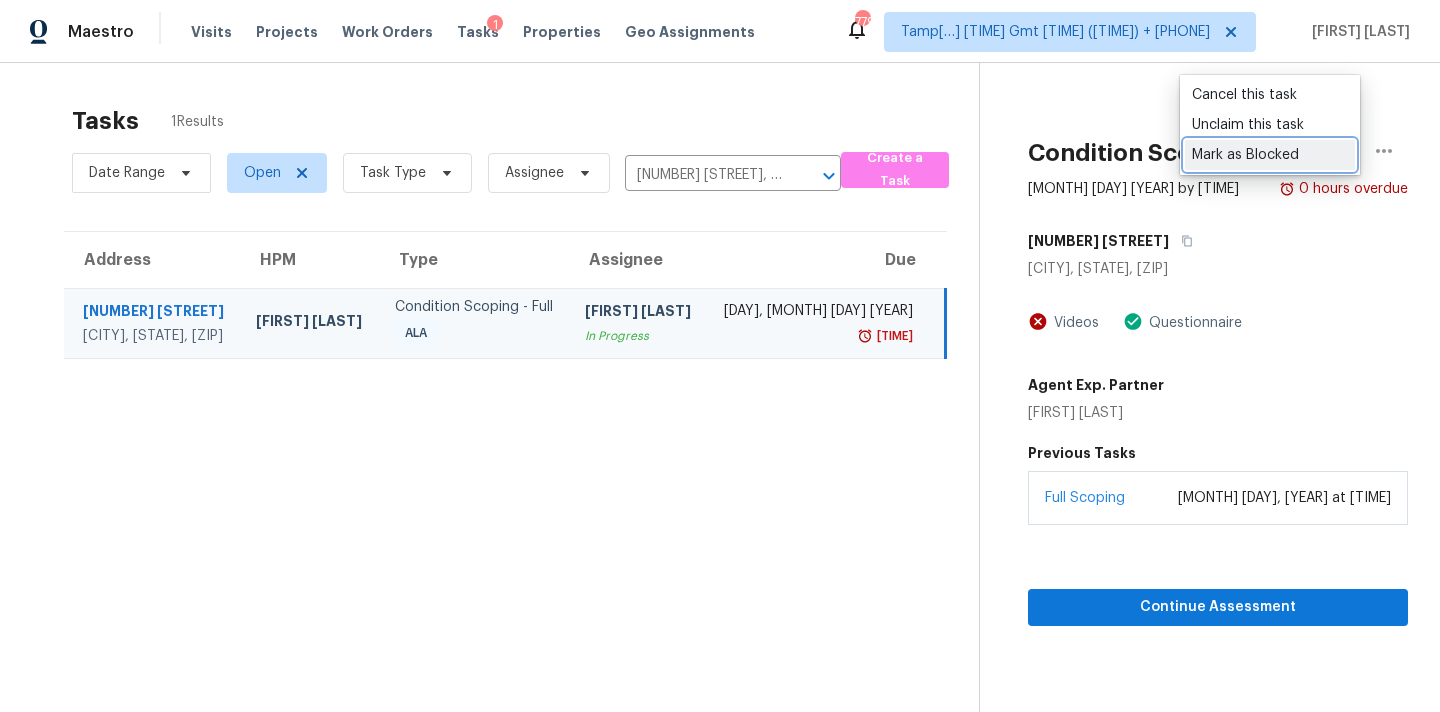 click on "Mark as Blocked" at bounding box center (1270, 155) 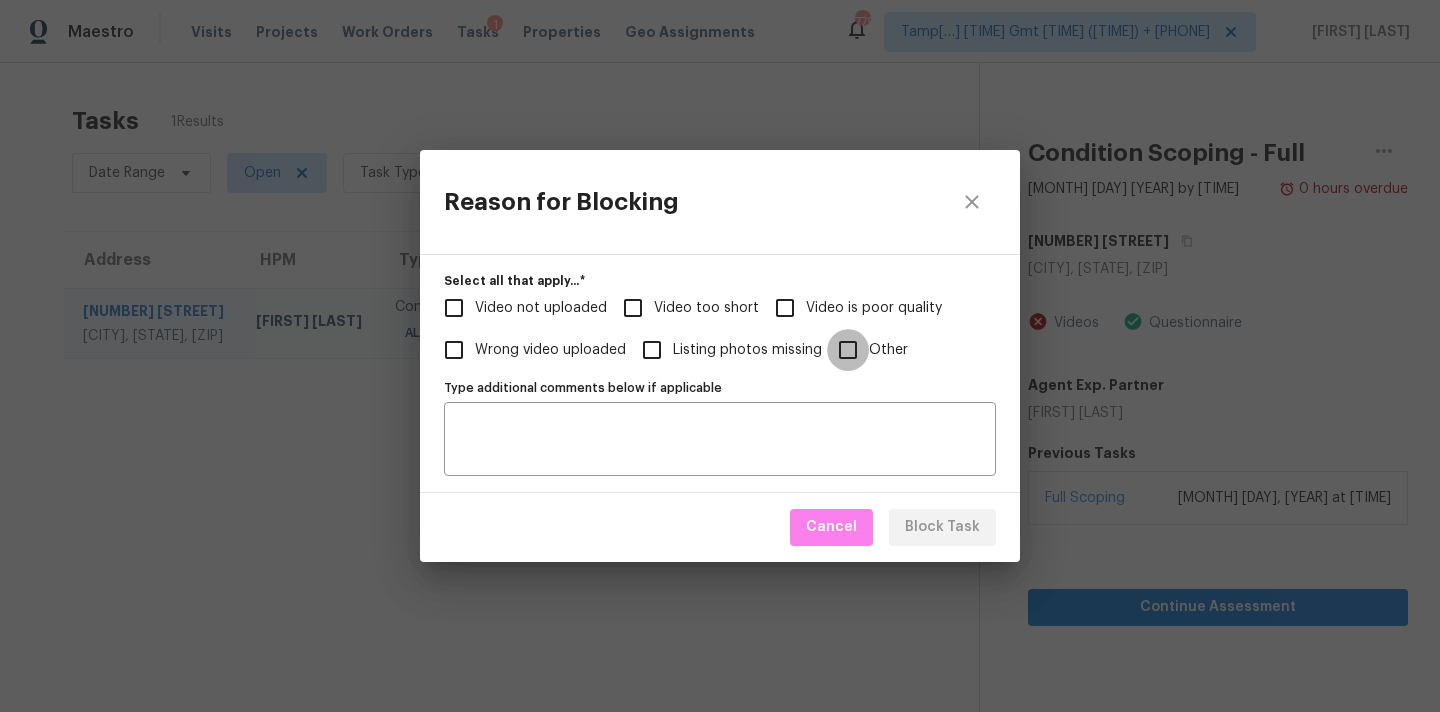click on "Other" at bounding box center (848, 350) 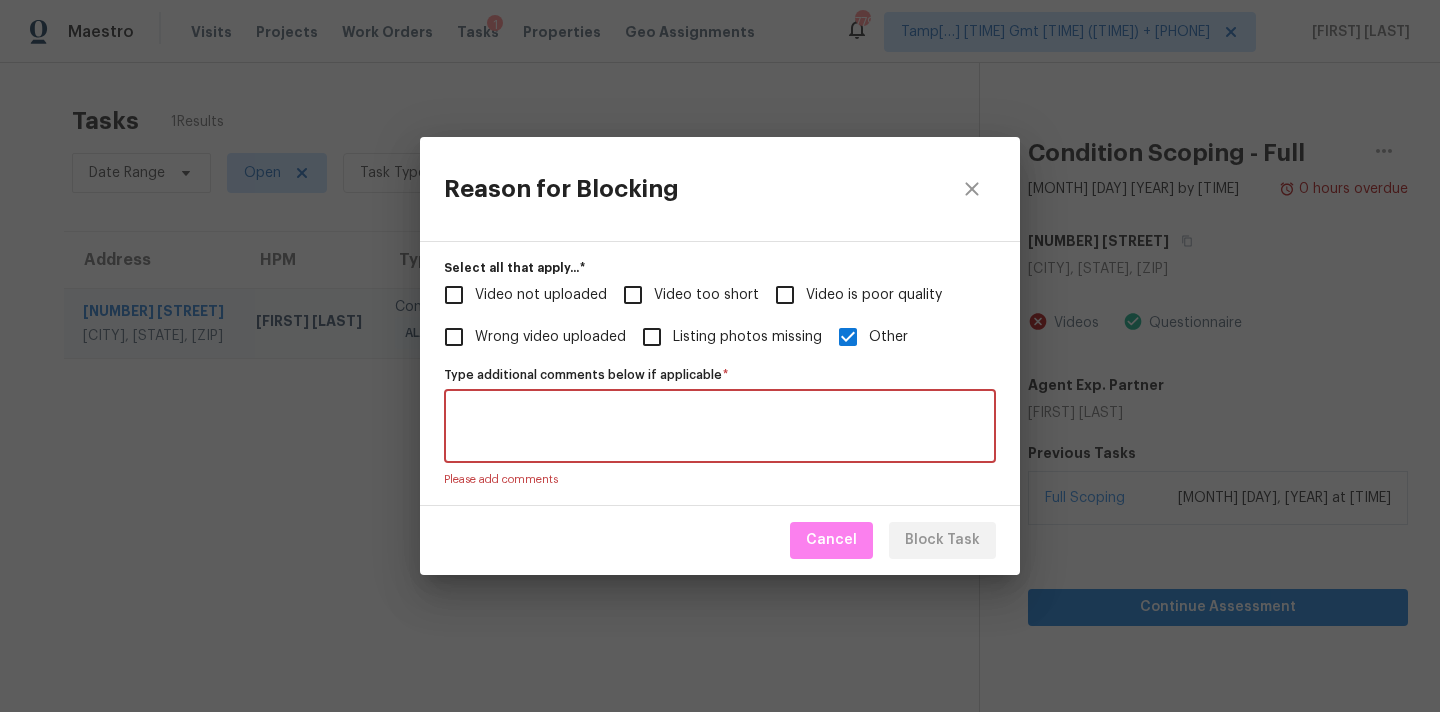 click on "Type additional comments below if applicable   *" at bounding box center [720, 426] 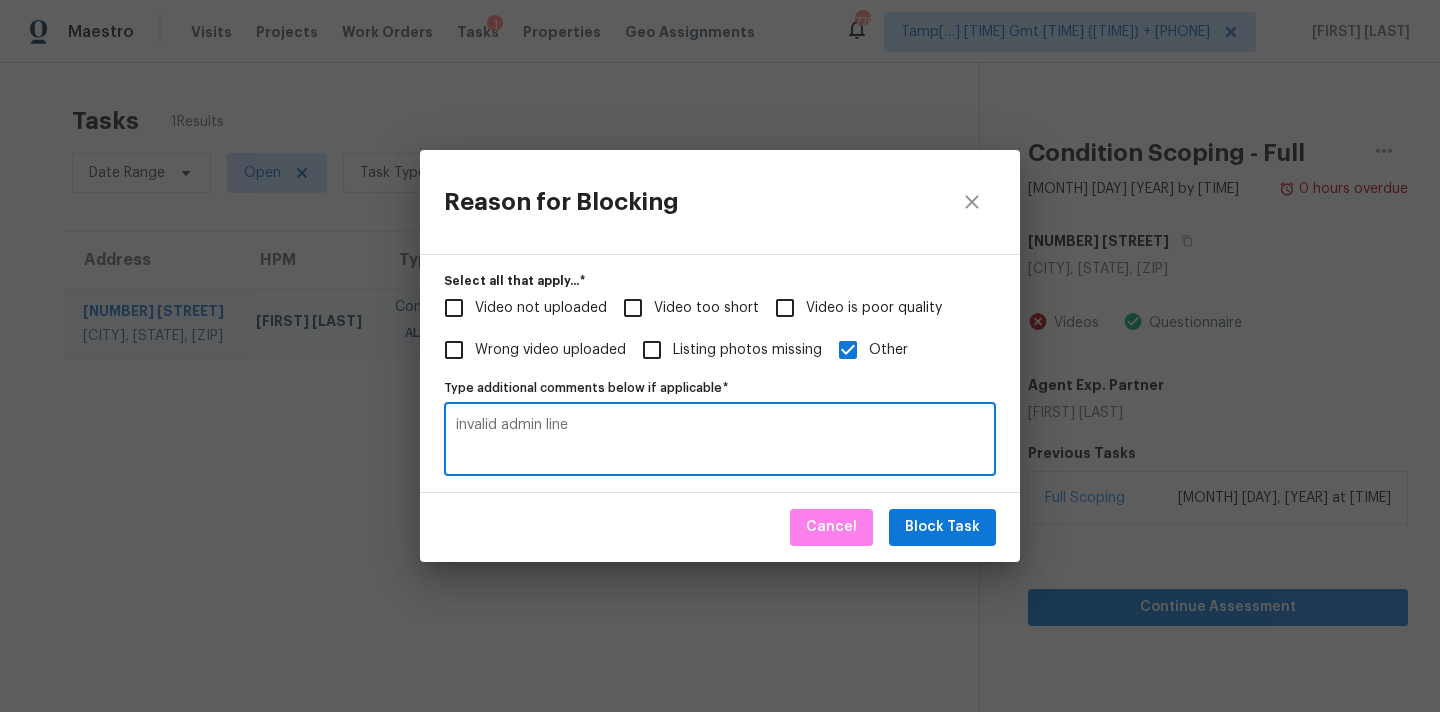 type on "invalid admin line" 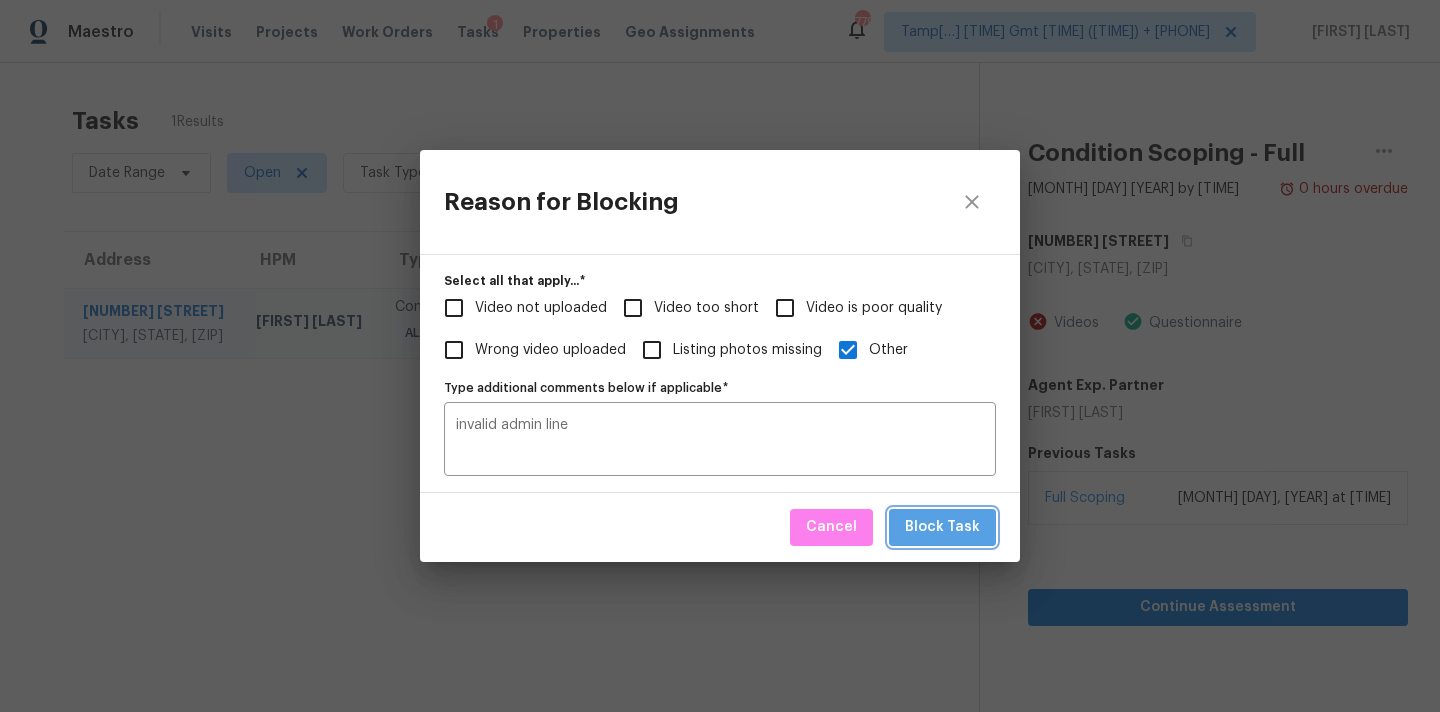 click on "Block Task" at bounding box center (942, 527) 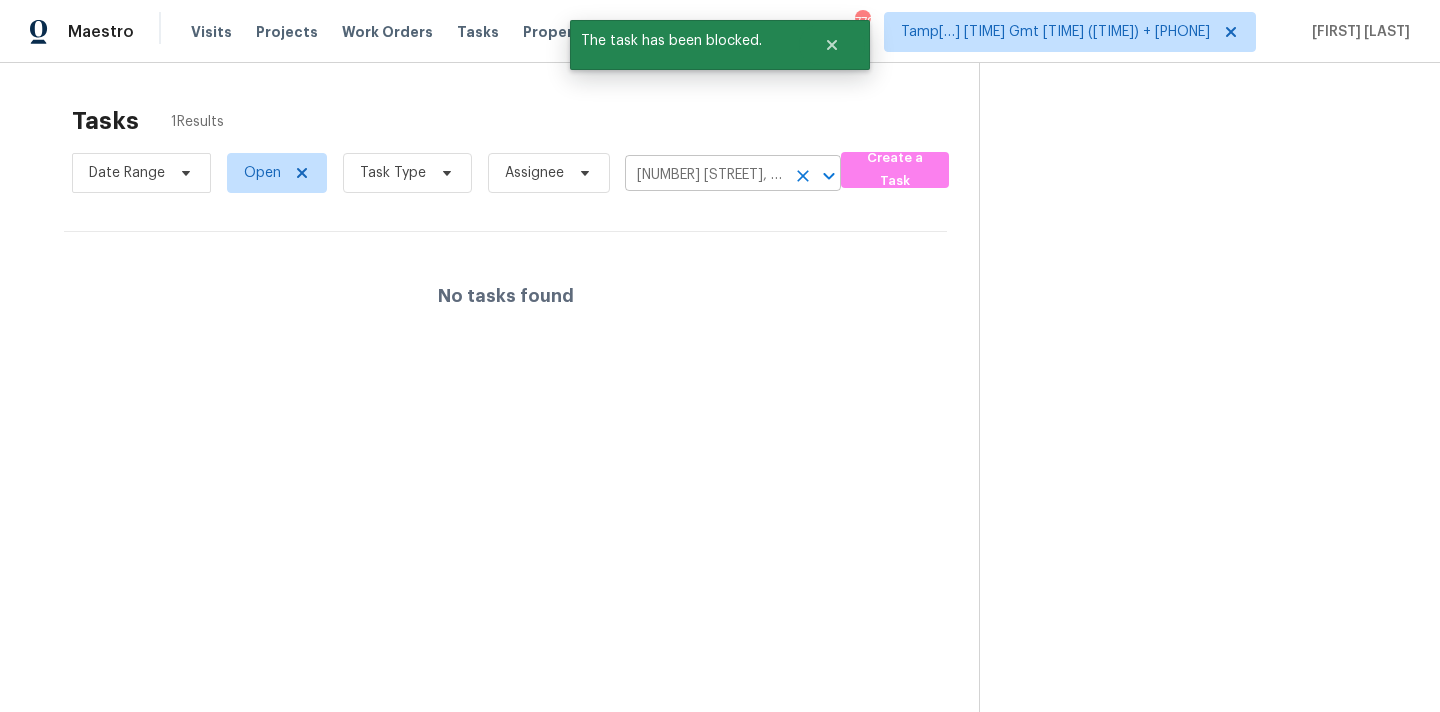 click 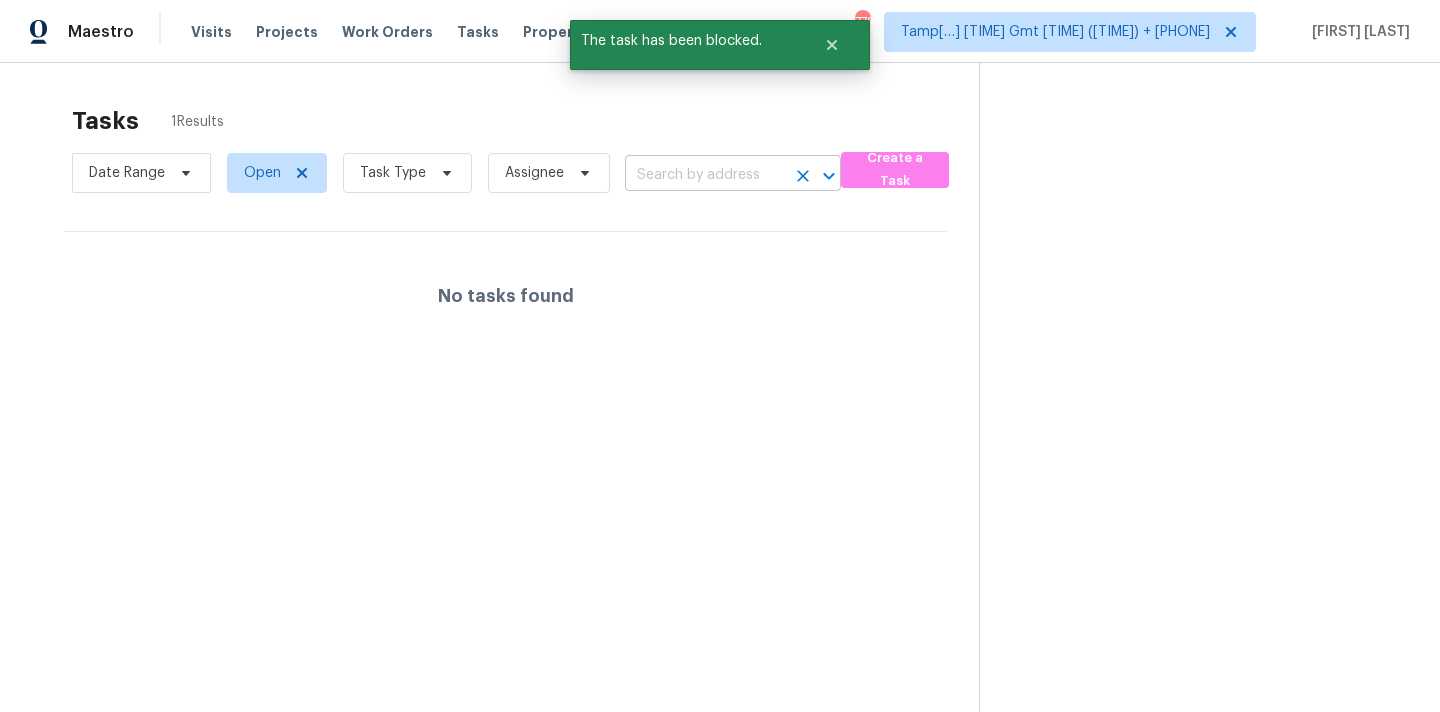 scroll, scrollTop: 0, scrollLeft: 0, axis: both 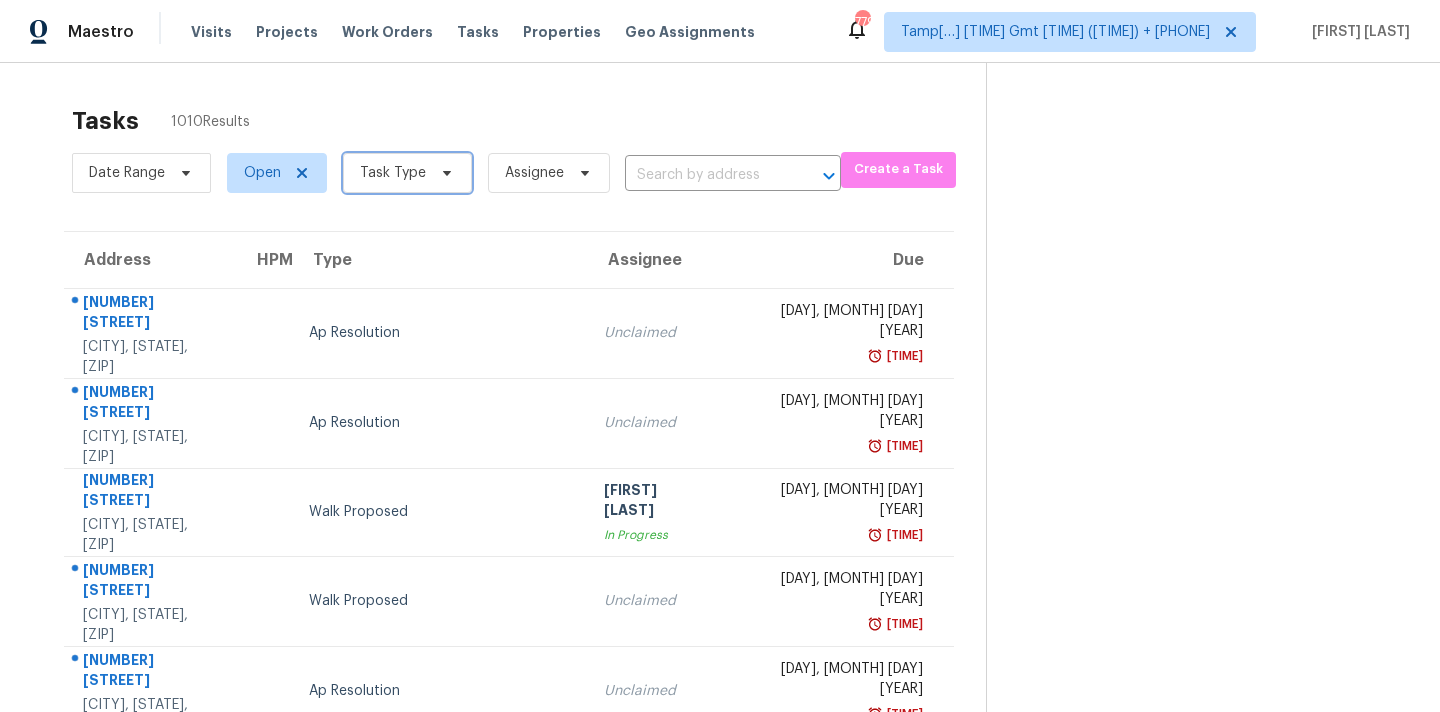 click on "Task Type" at bounding box center [393, 173] 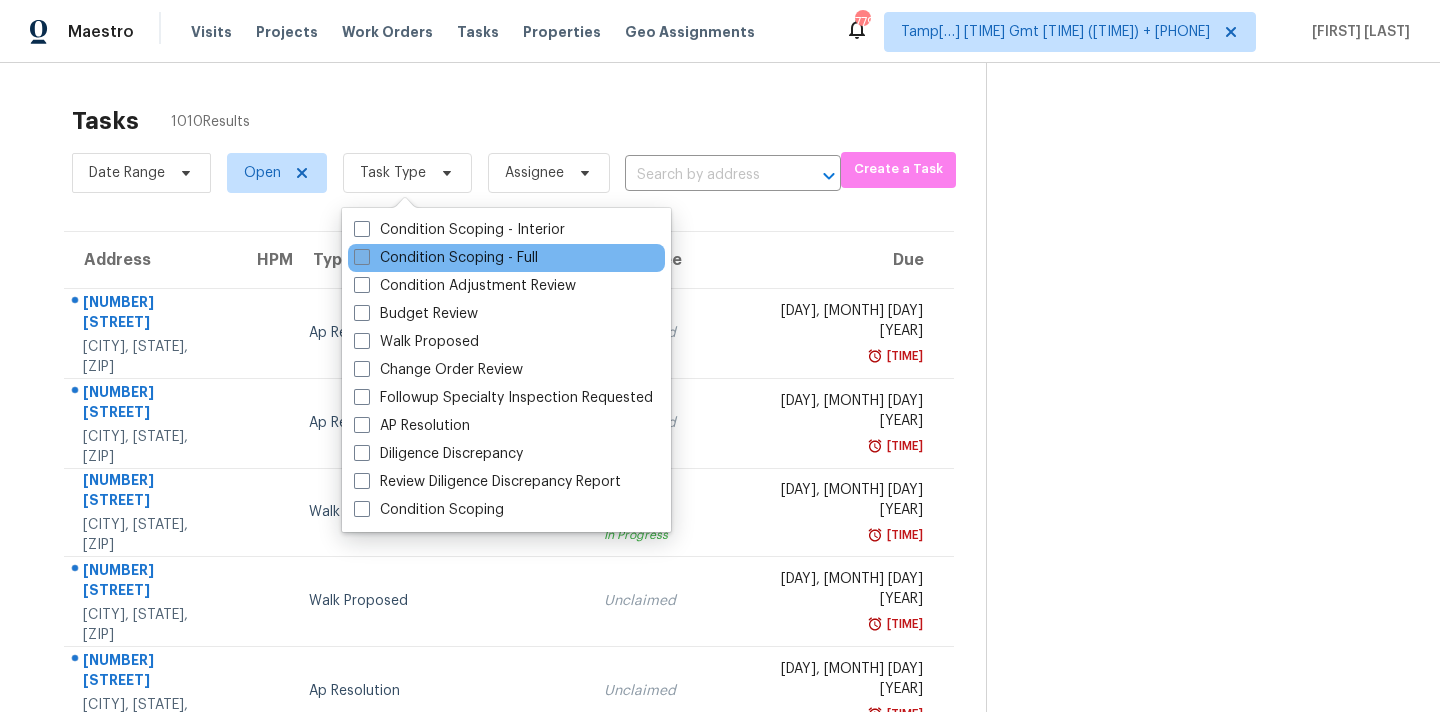 click on "Condition Scoping - Full" at bounding box center (446, 258) 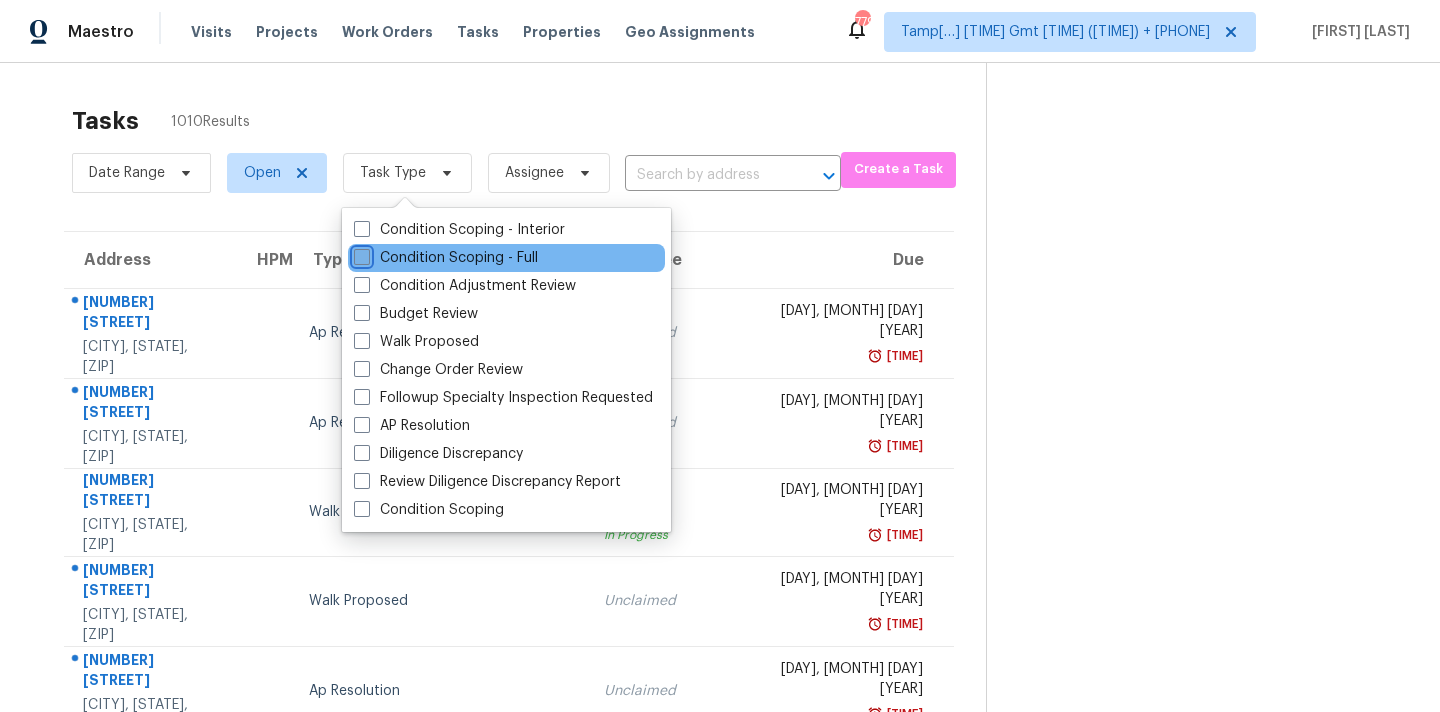 click on "Condition Scoping - Full" at bounding box center [360, 254] 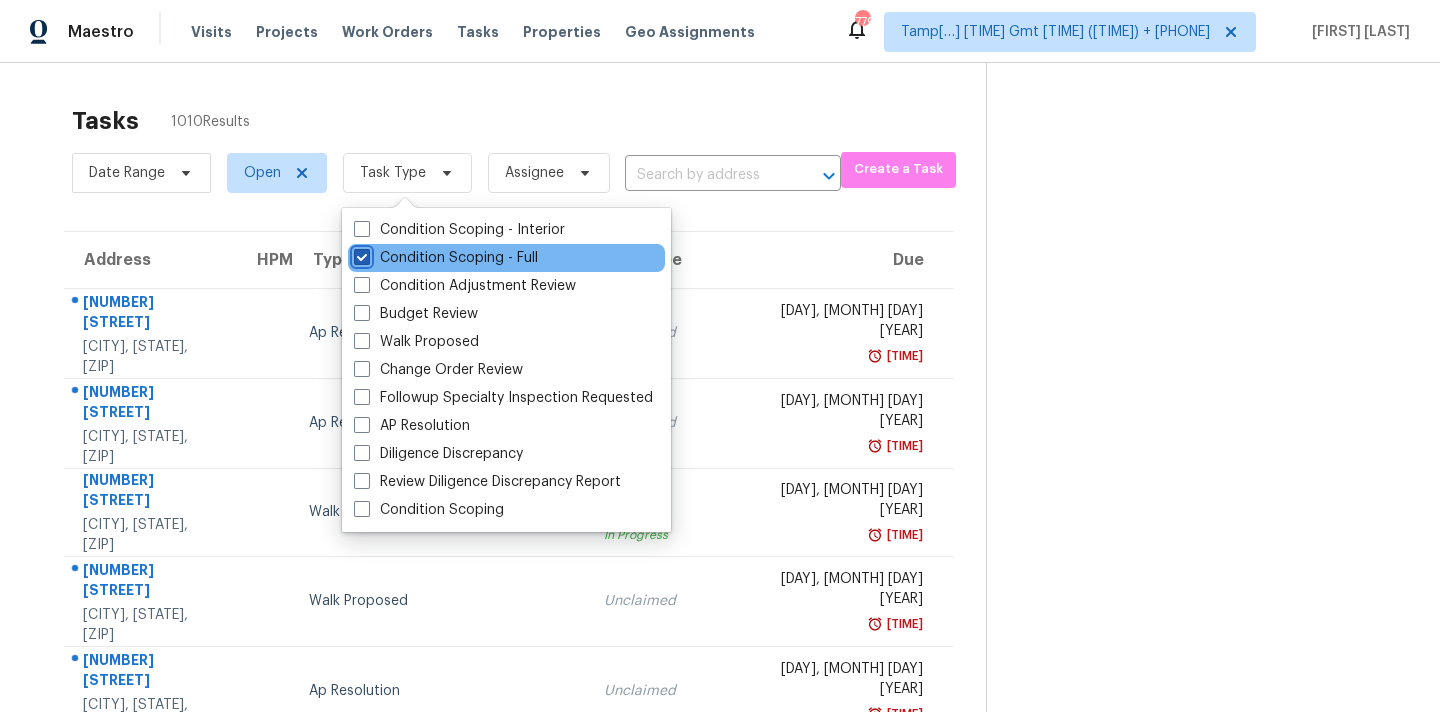 checkbox on "true" 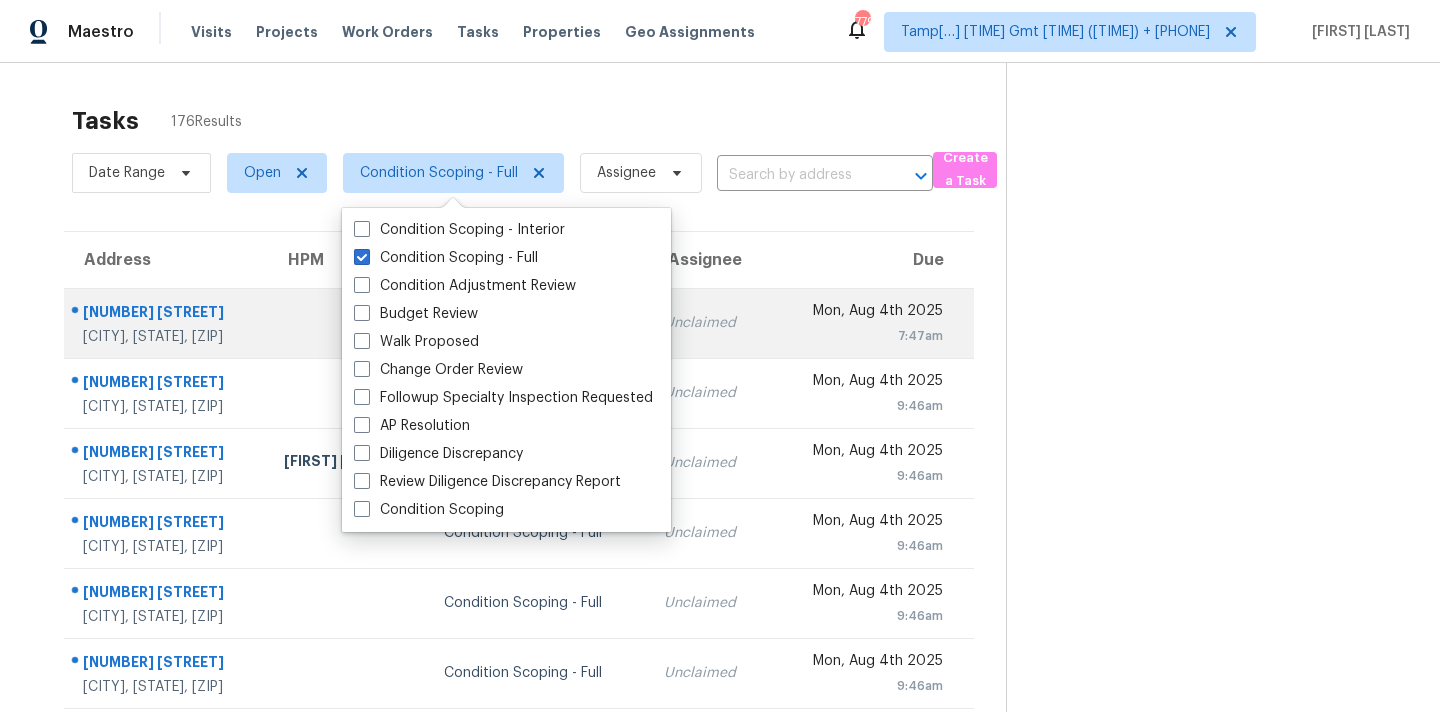click on "Unclaimed" at bounding box center [708, 323] 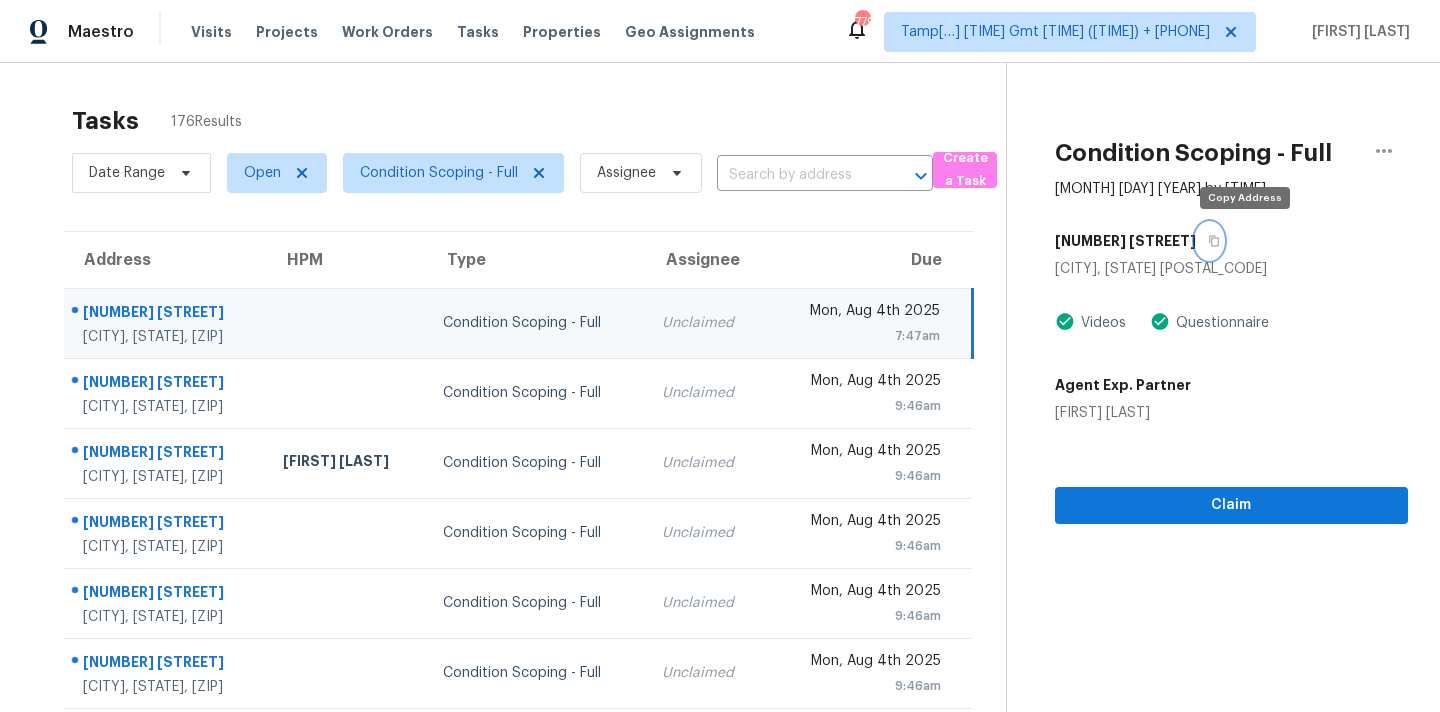 click 